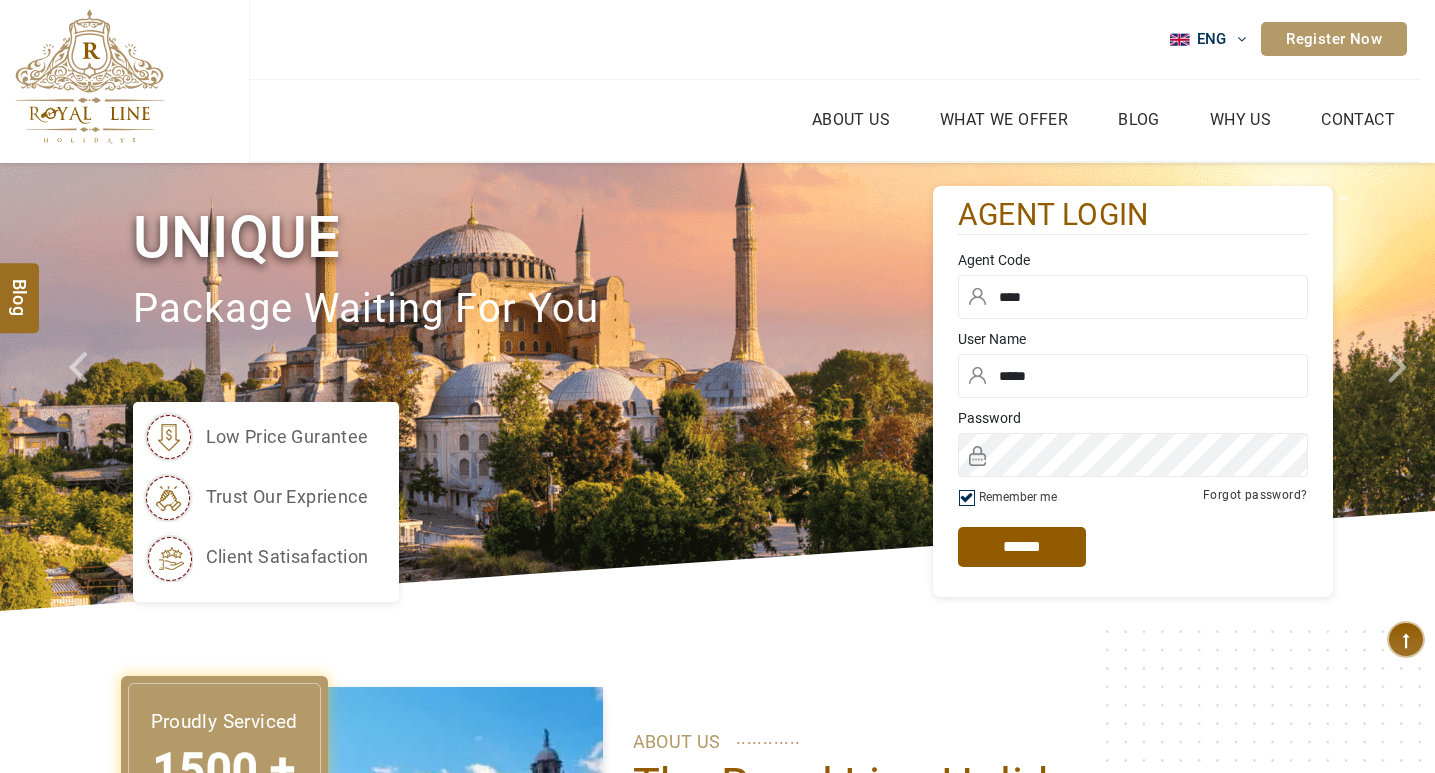 scroll, scrollTop: 0, scrollLeft: 0, axis: both 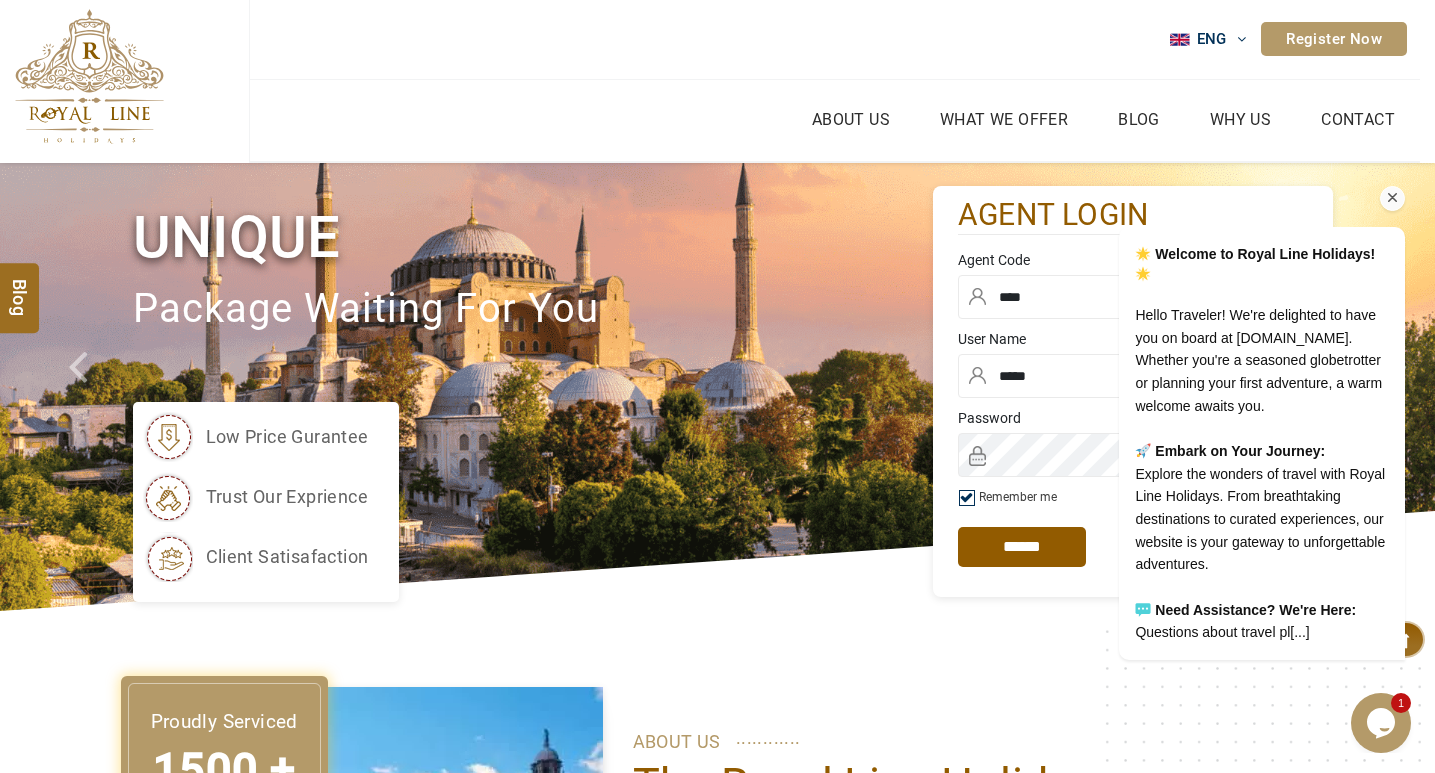 drag, startPoint x: 1394, startPoint y: 181, endPoint x: 2420, endPoint y: 197, distance: 1026.1248 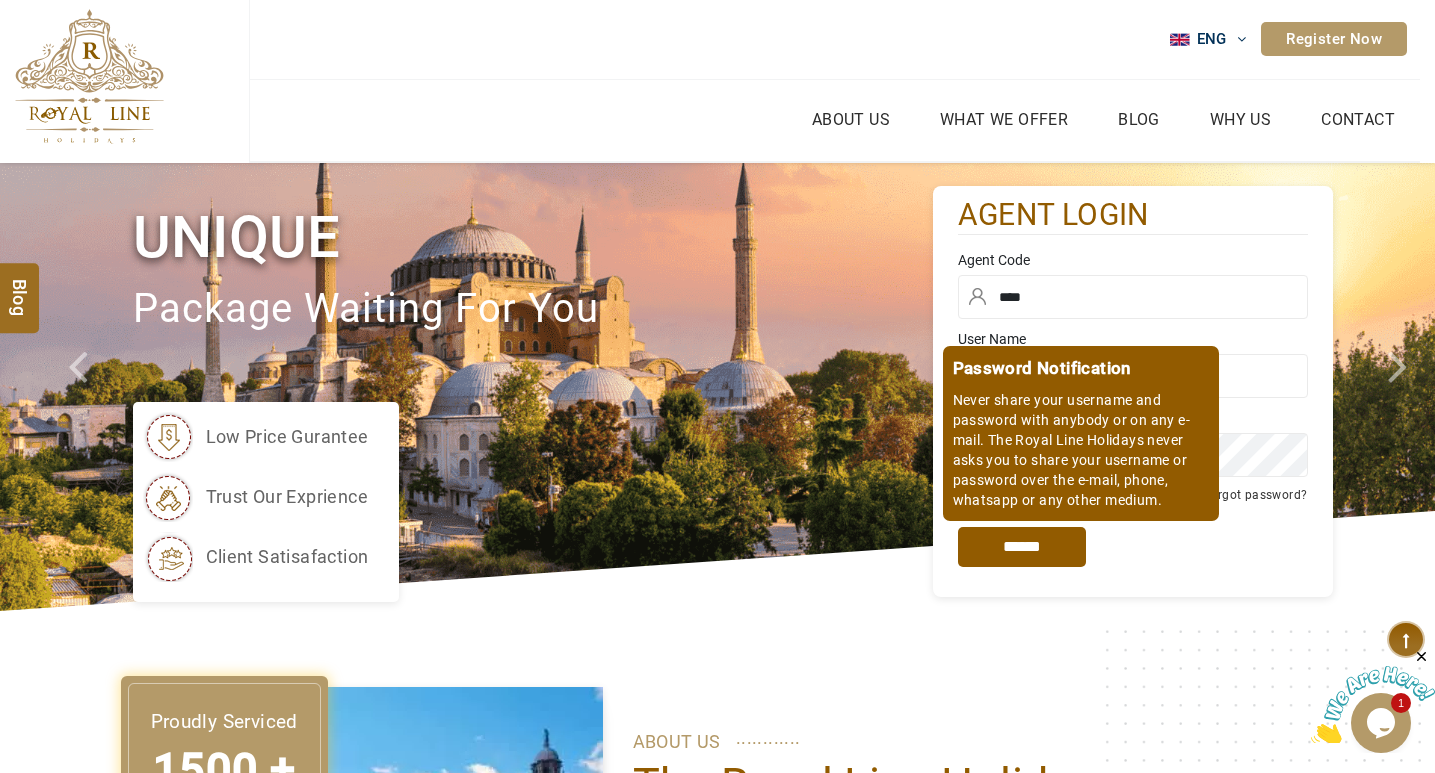 click on "*****" at bounding box center [1022, 547] 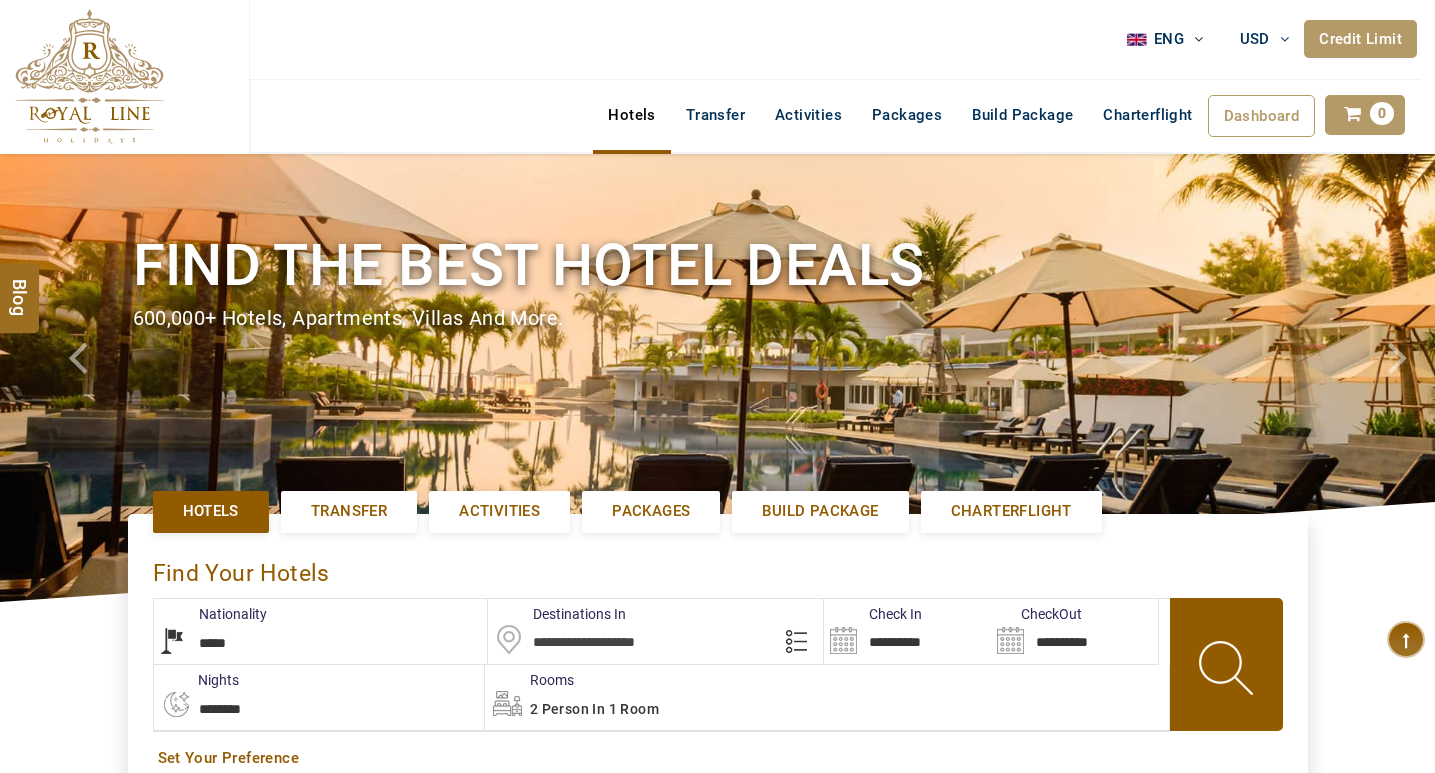 select on "*****" 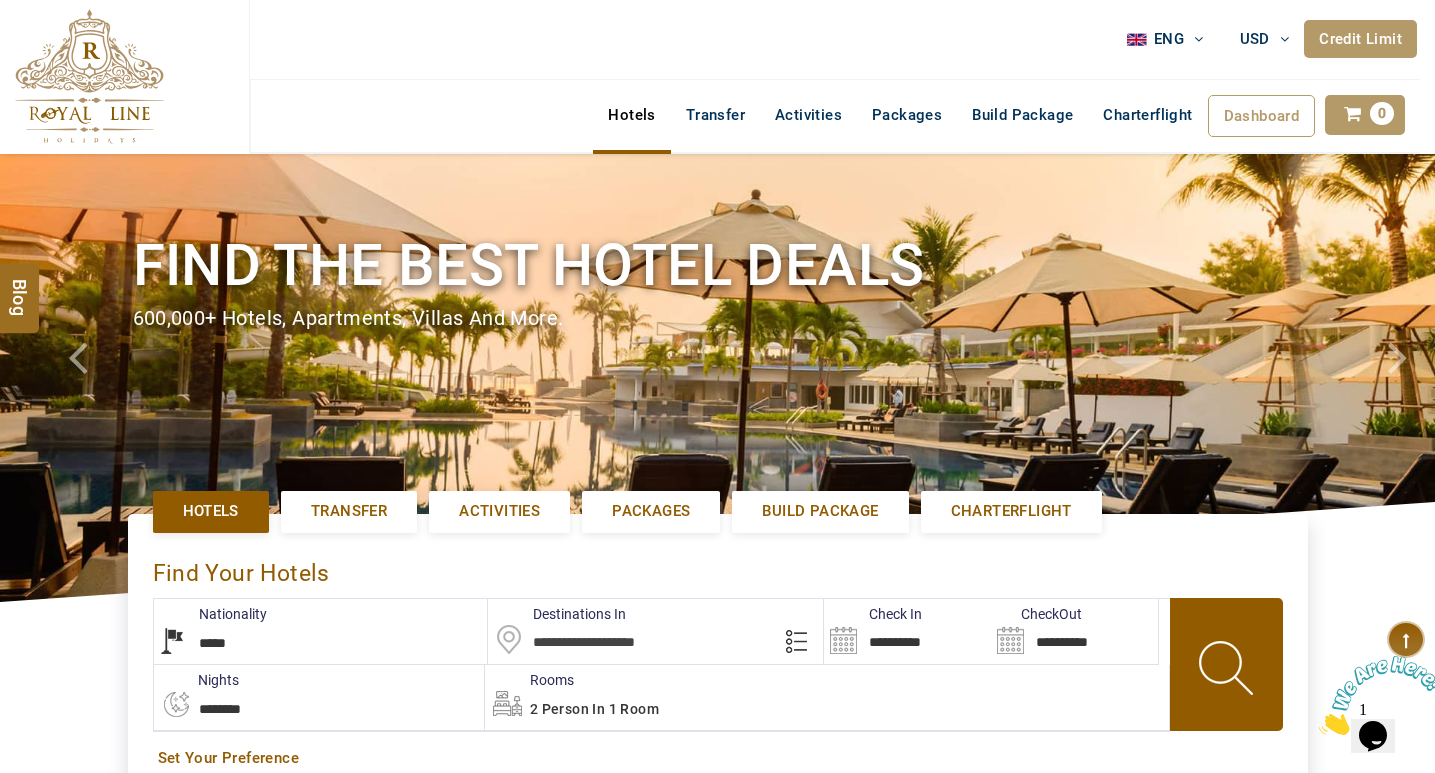scroll, scrollTop: 0, scrollLeft: 0, axis: both 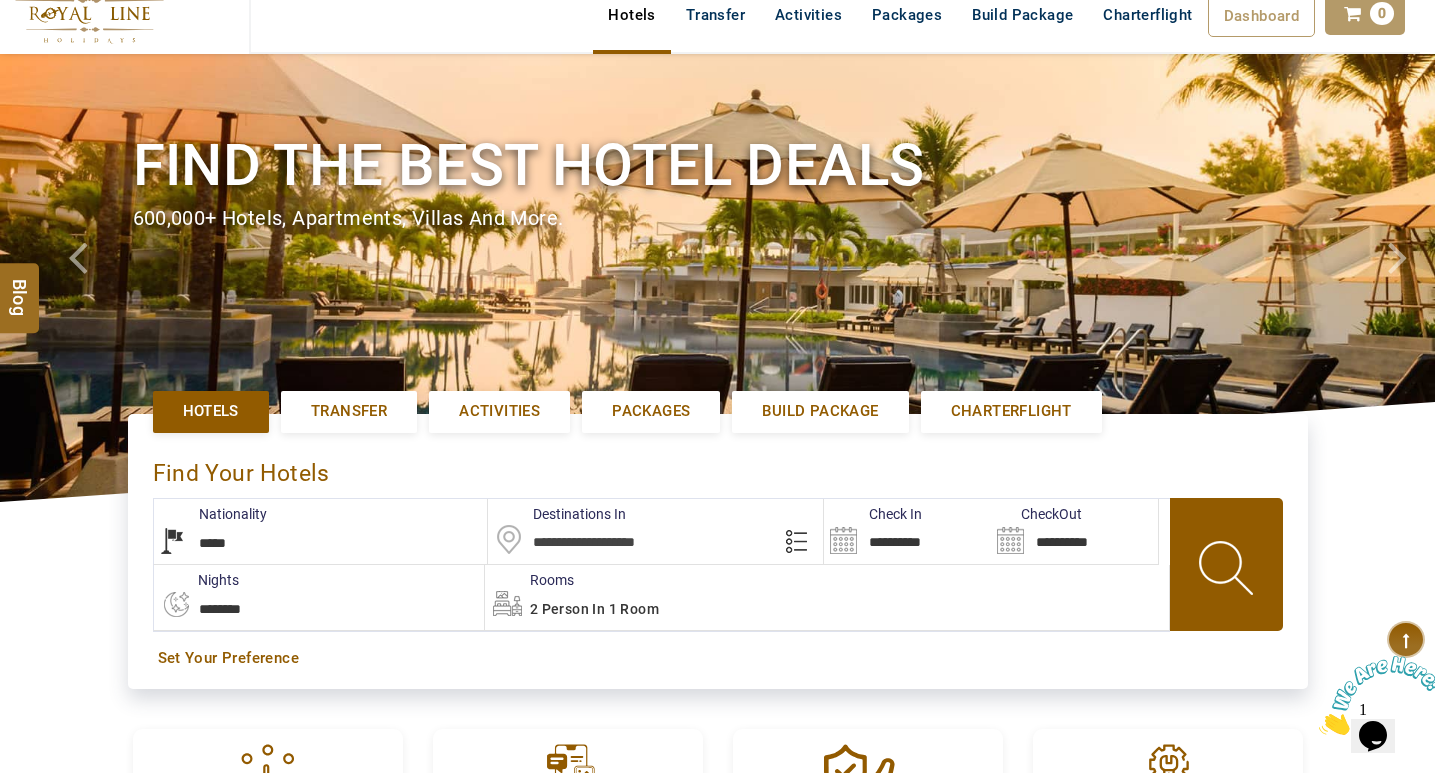 click on "Activities" at bounding box center [499, 411] 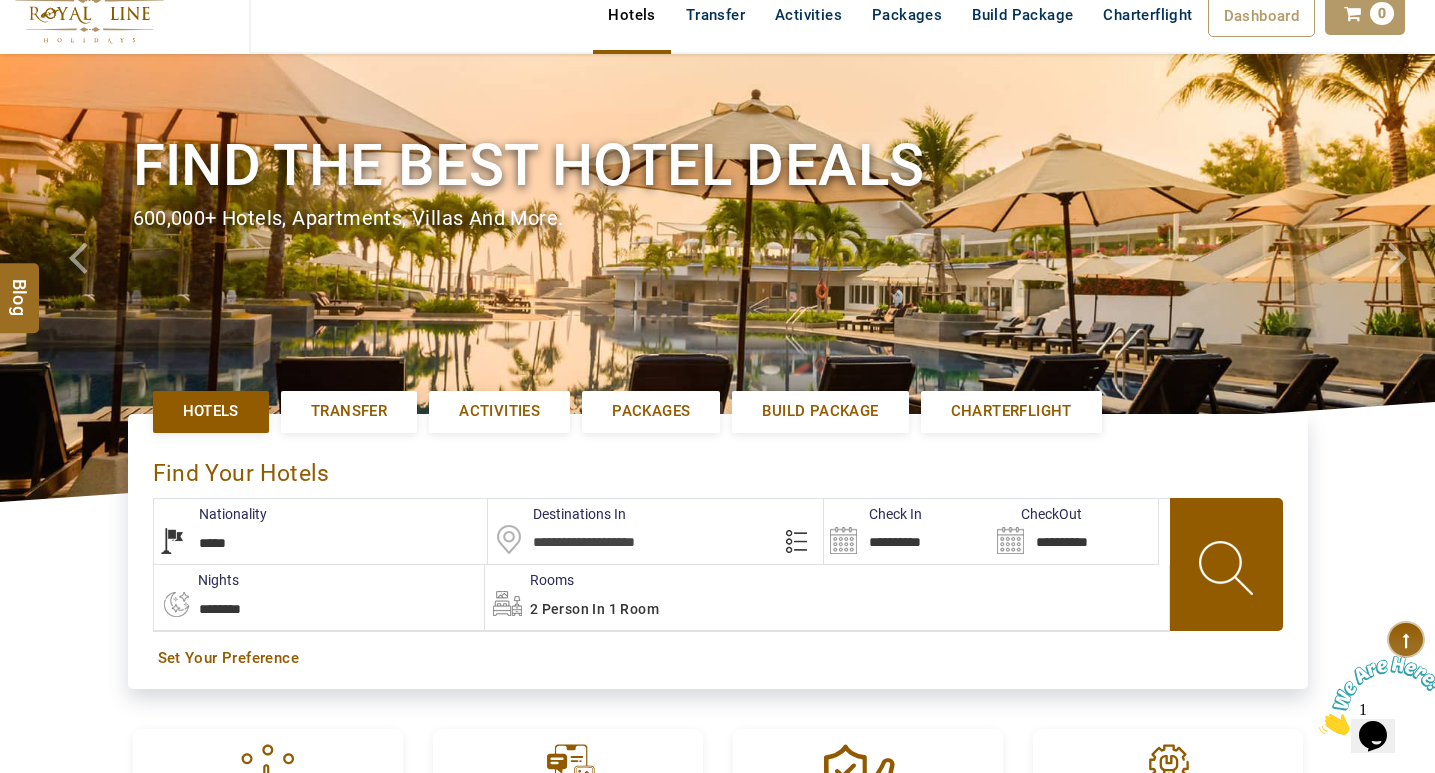 click at bounding box center [1319, 729] 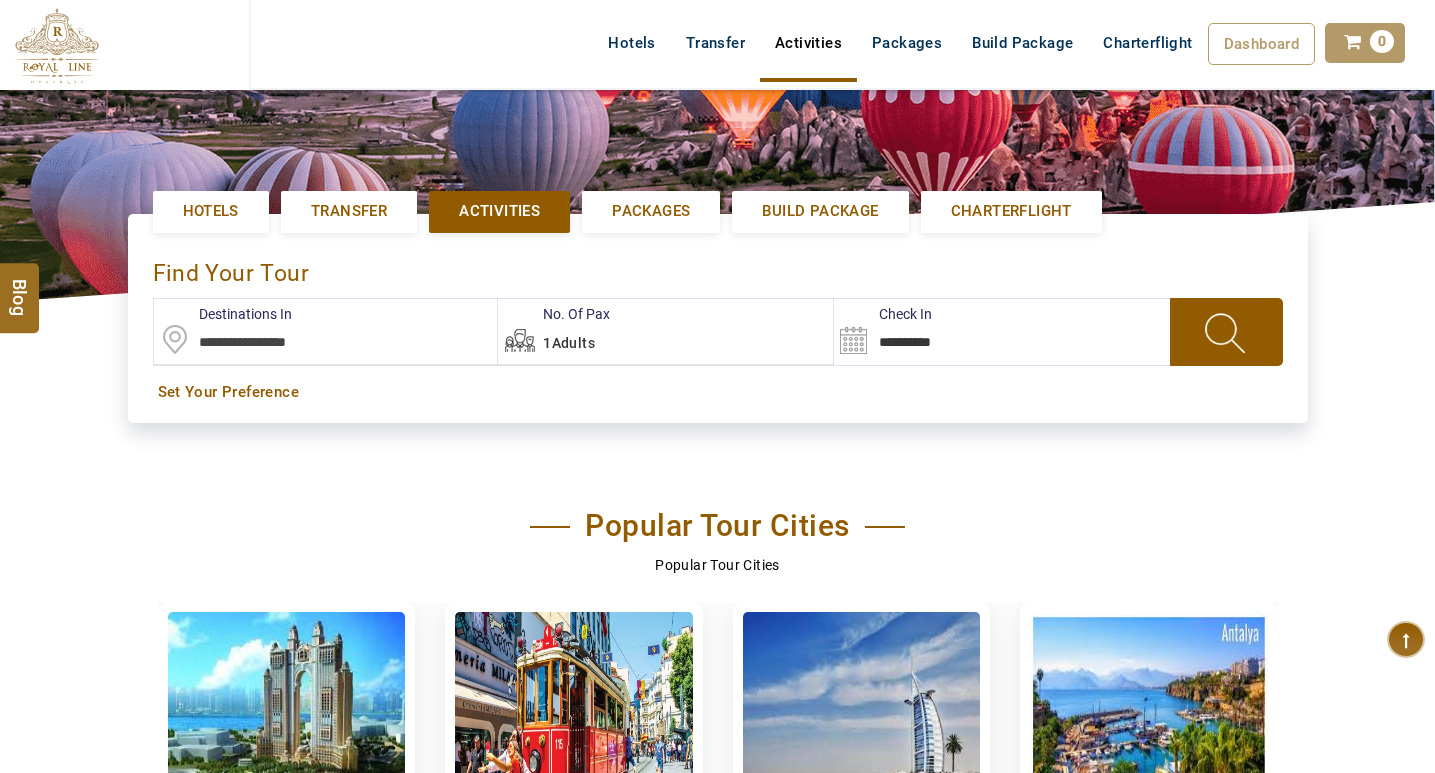 click at bounding box center [326, 331] 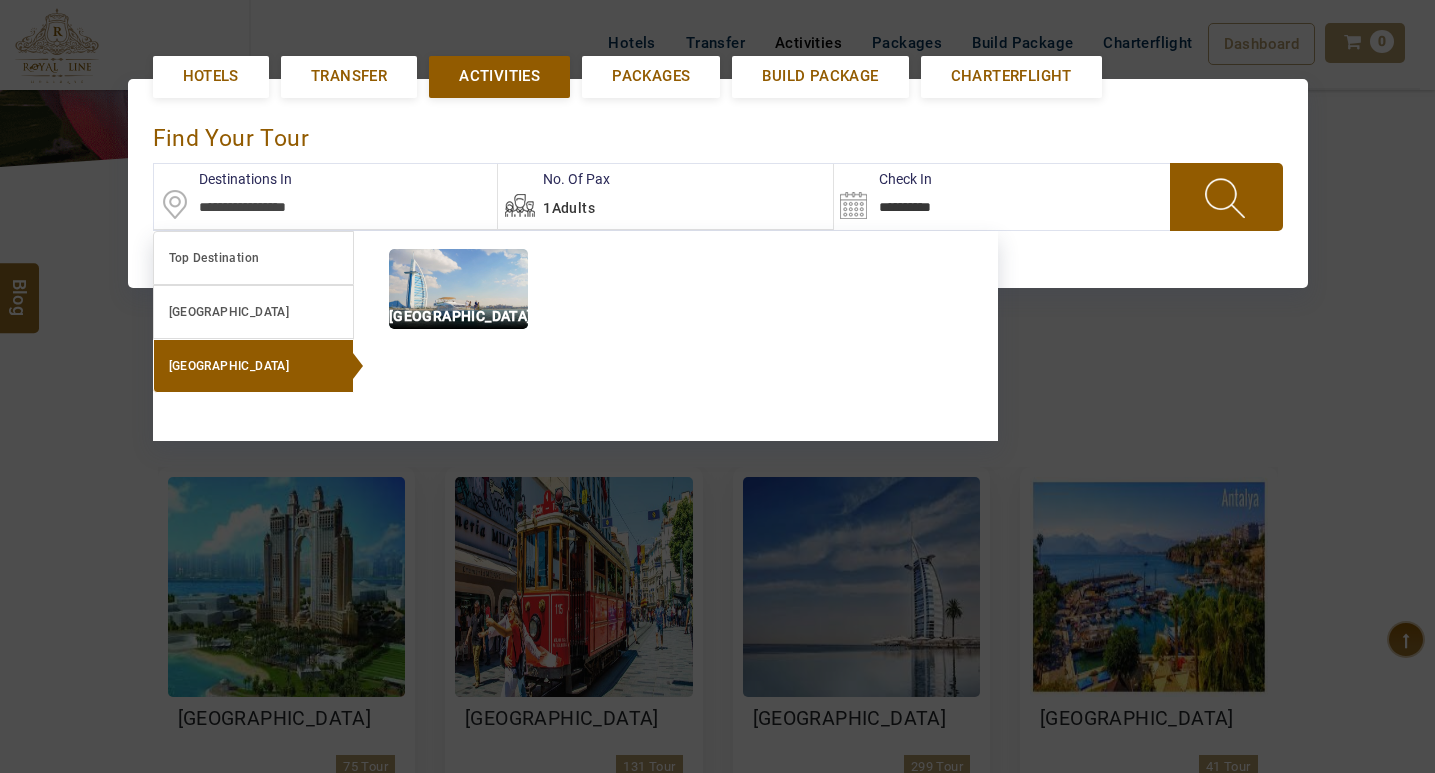 scroll, scrollTop: 454, scrollLeft: 0, axis: vertical 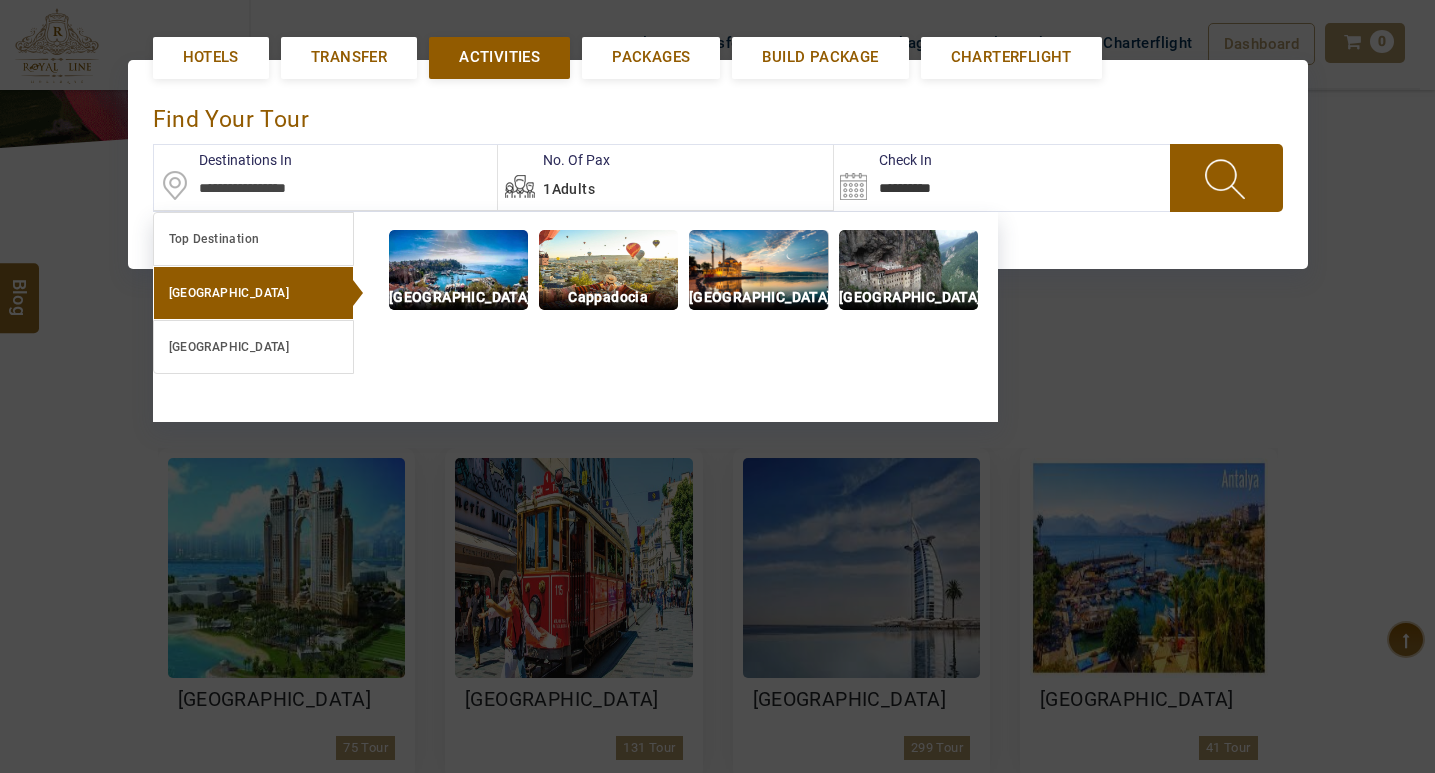 click at bounding box center [758, 270] 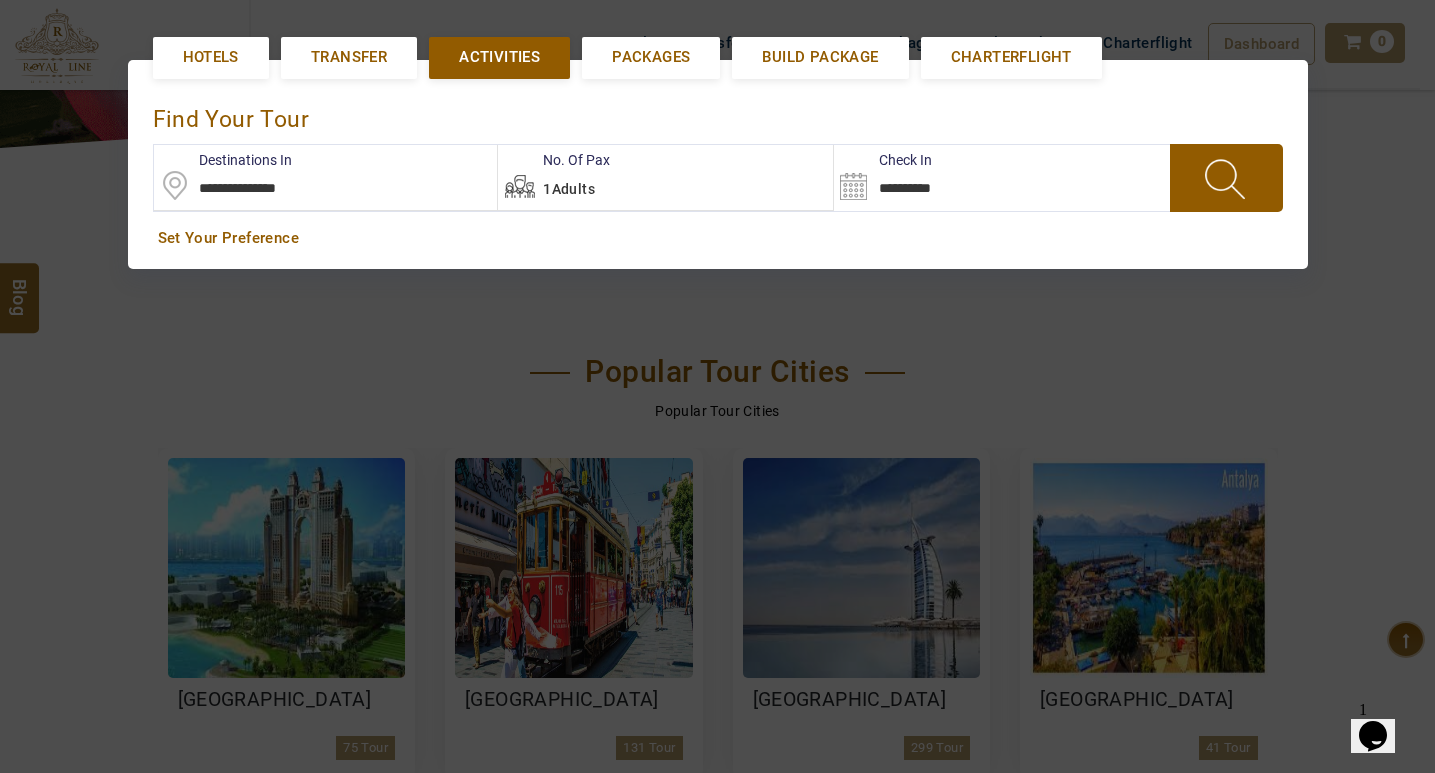 scroll, scrollTop: 0, scrollLeft: 0, axis: both 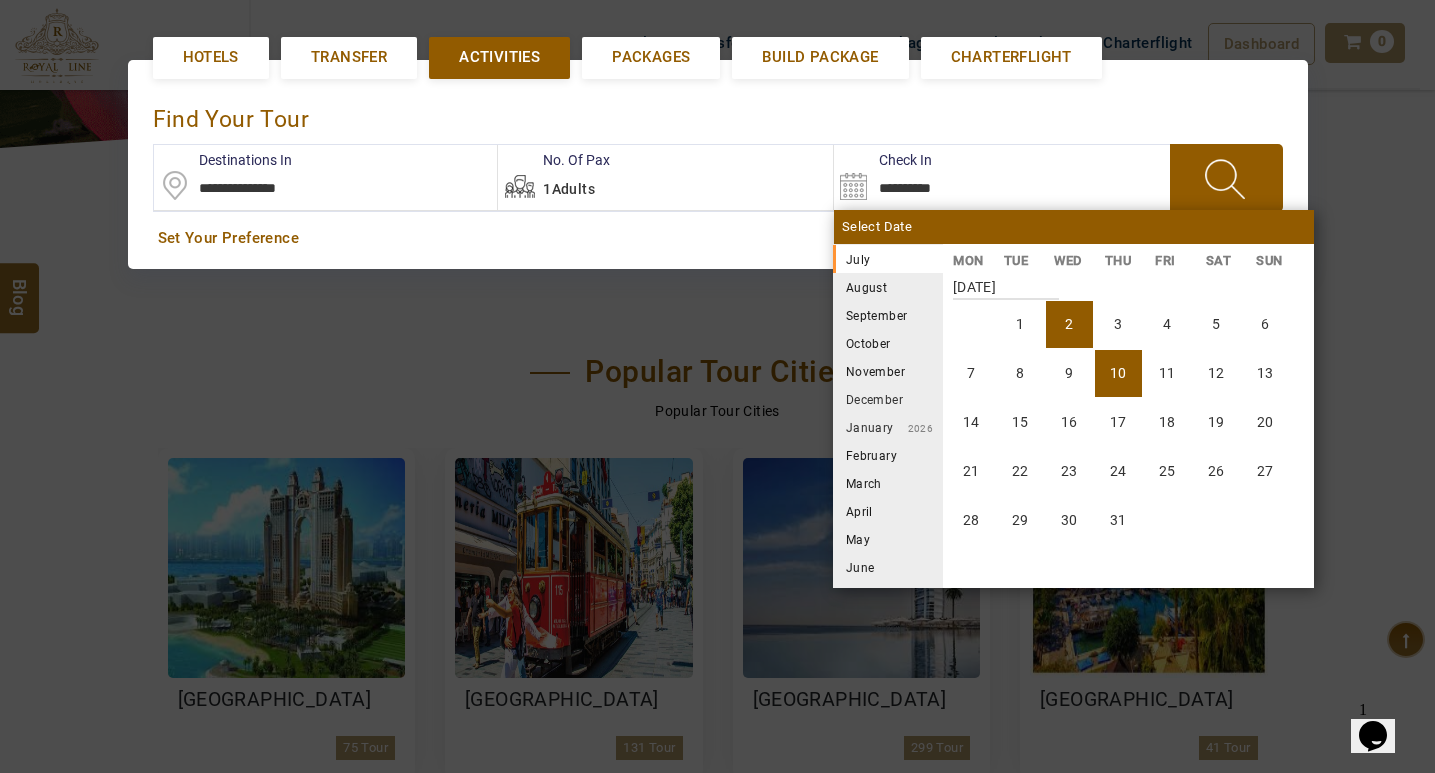 click on "10" at bounding box center [1118, 373] 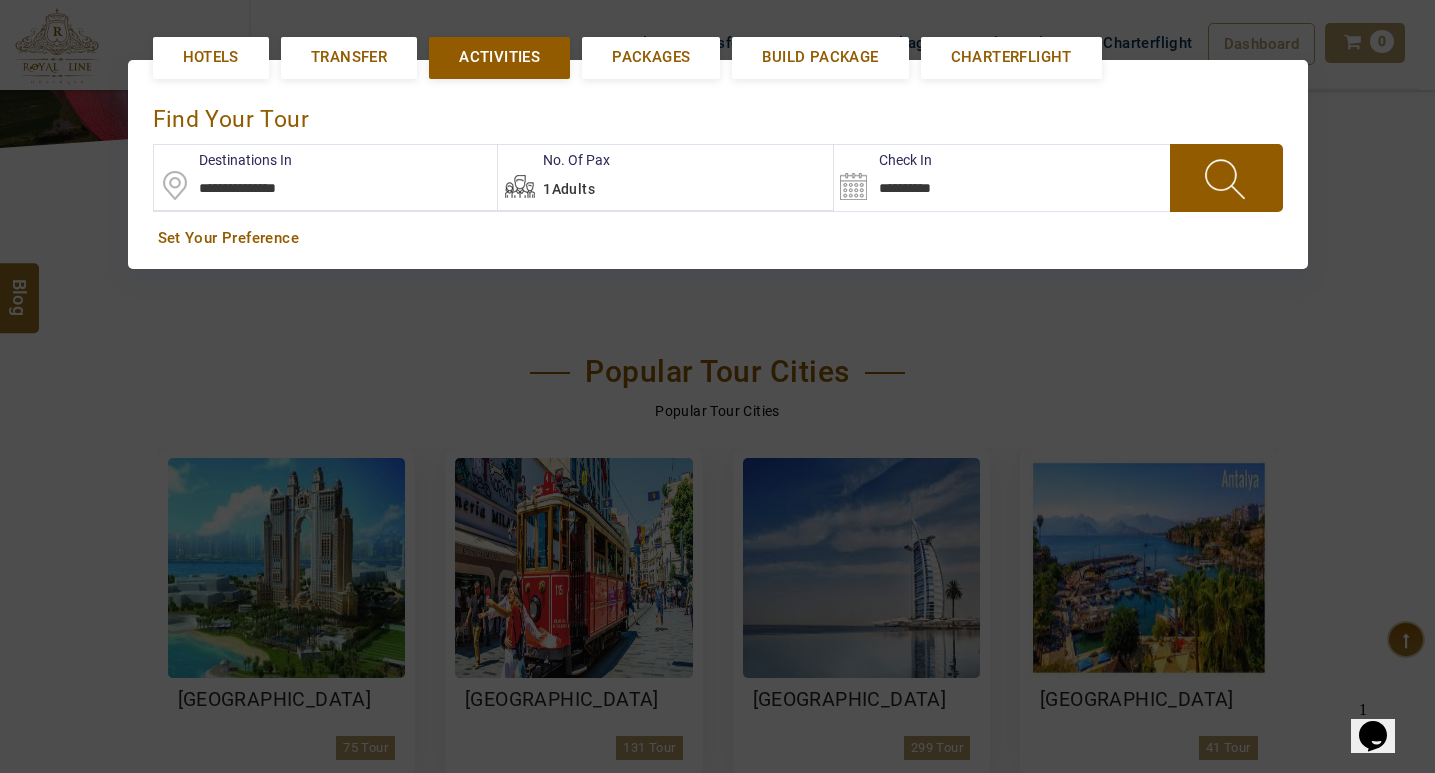 click at bounding box center [1226, 178] 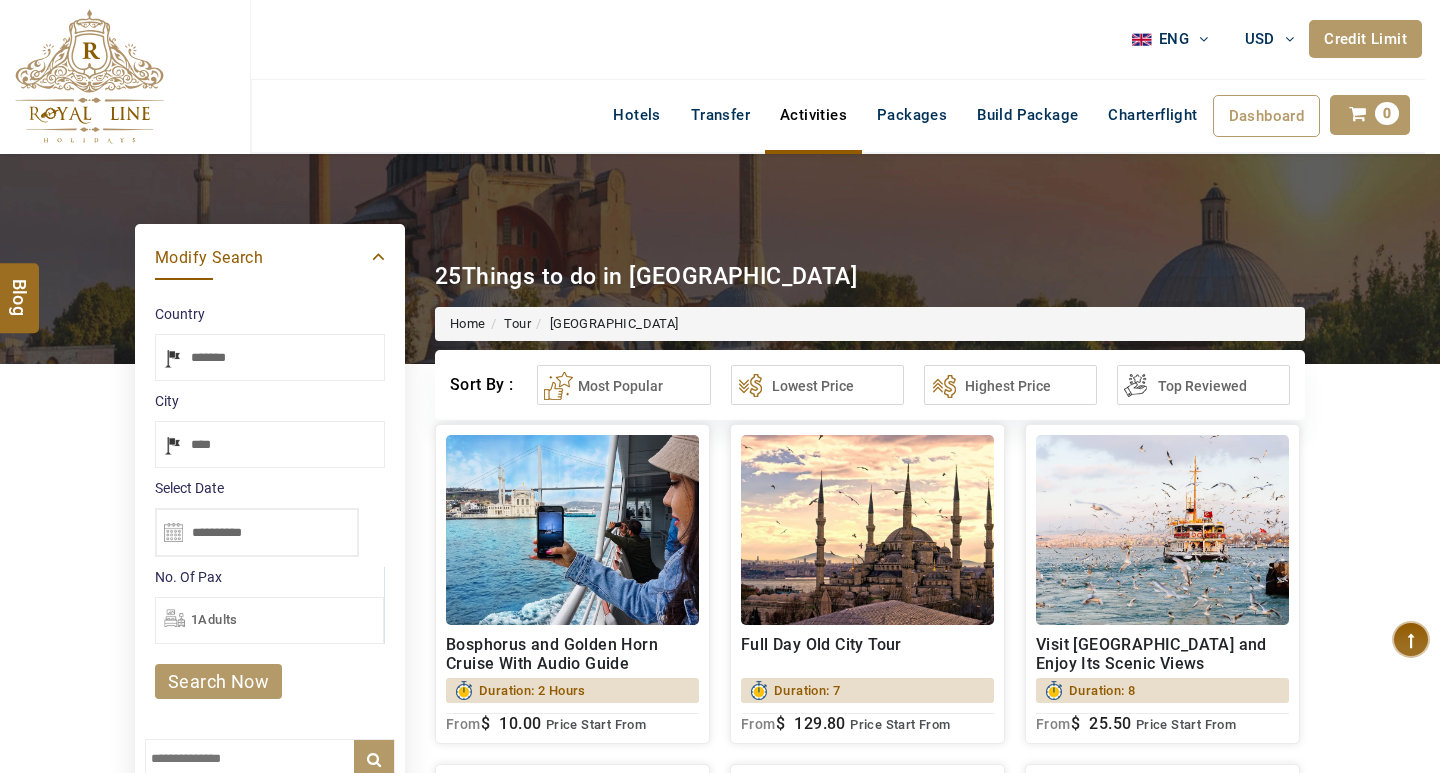 select on "*****" 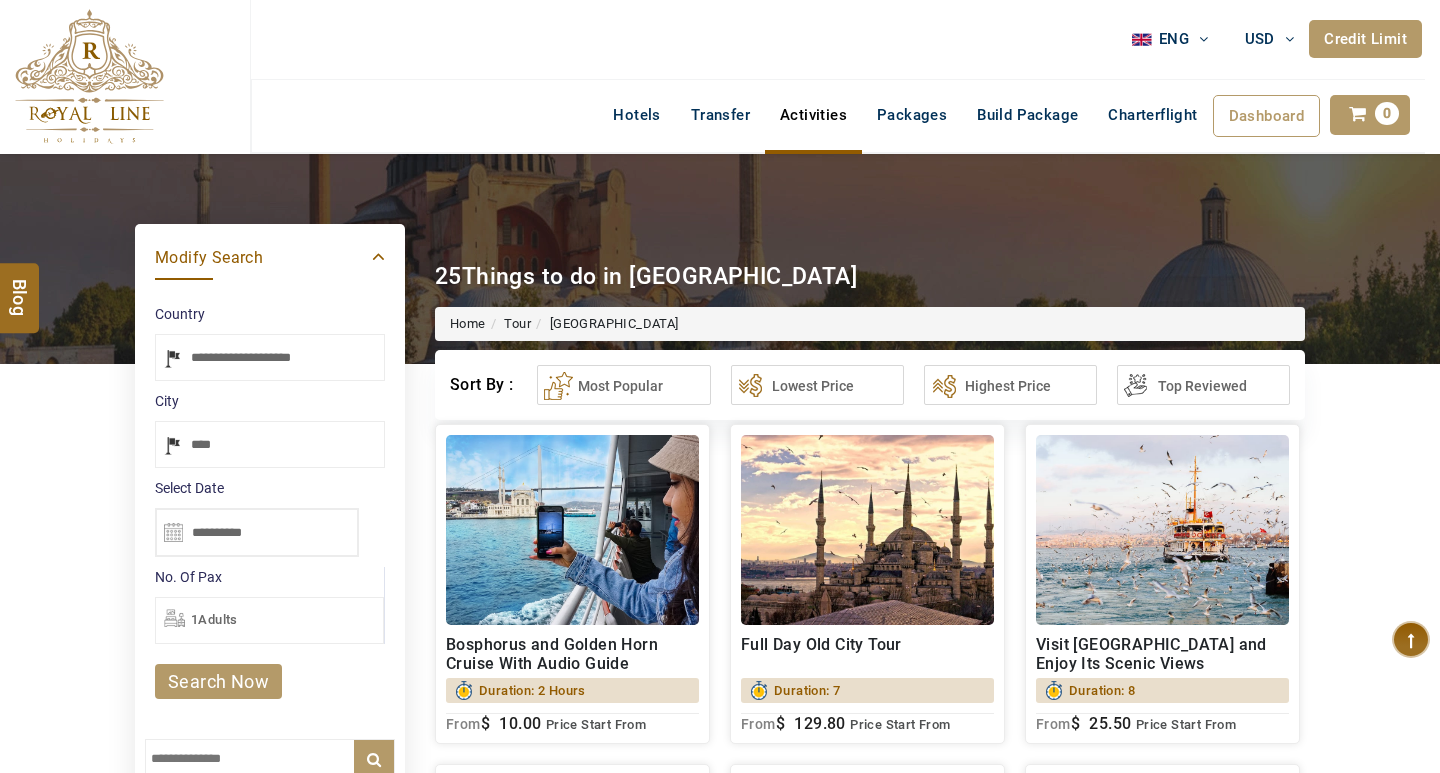 select on "*****" 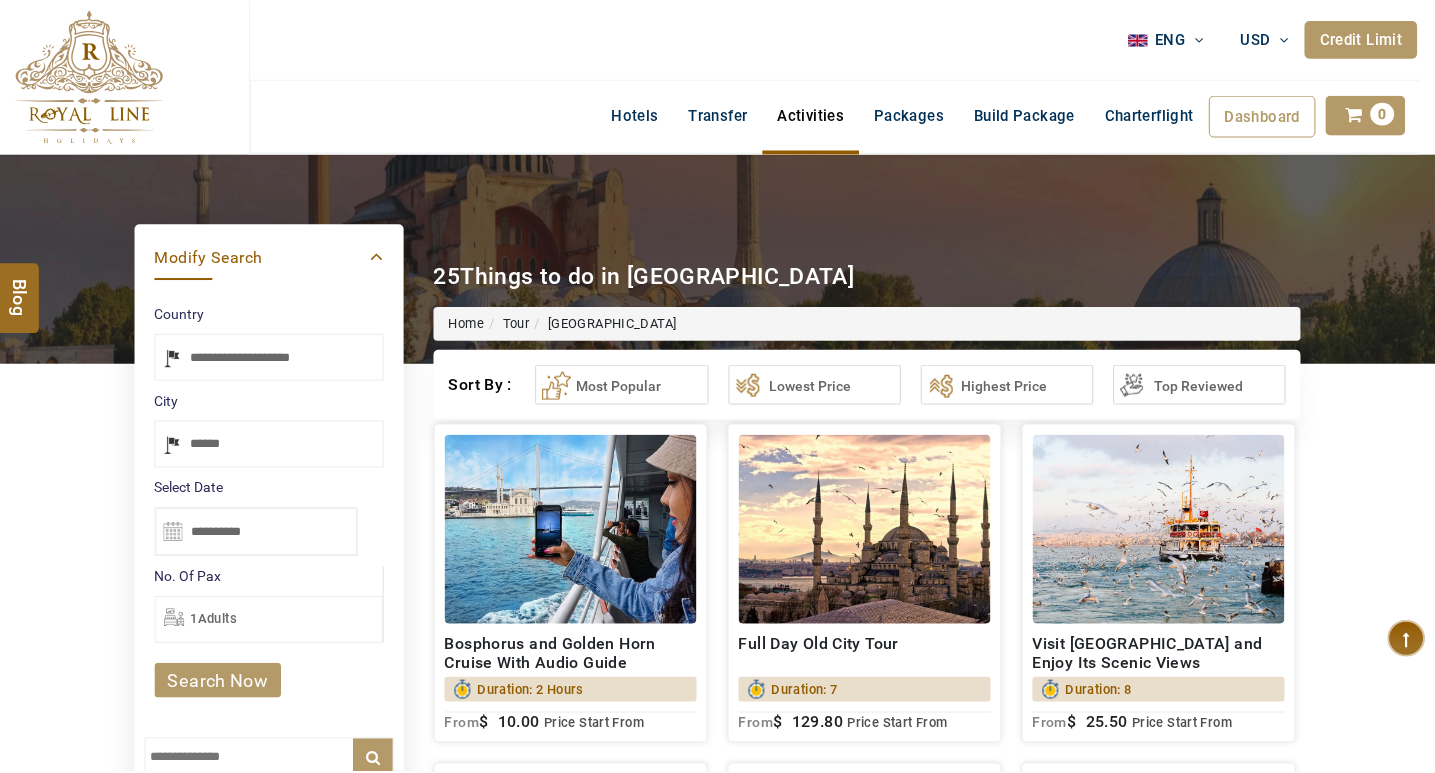 scroll, scrollTop: 0, scrollLeft: 0, axis: both 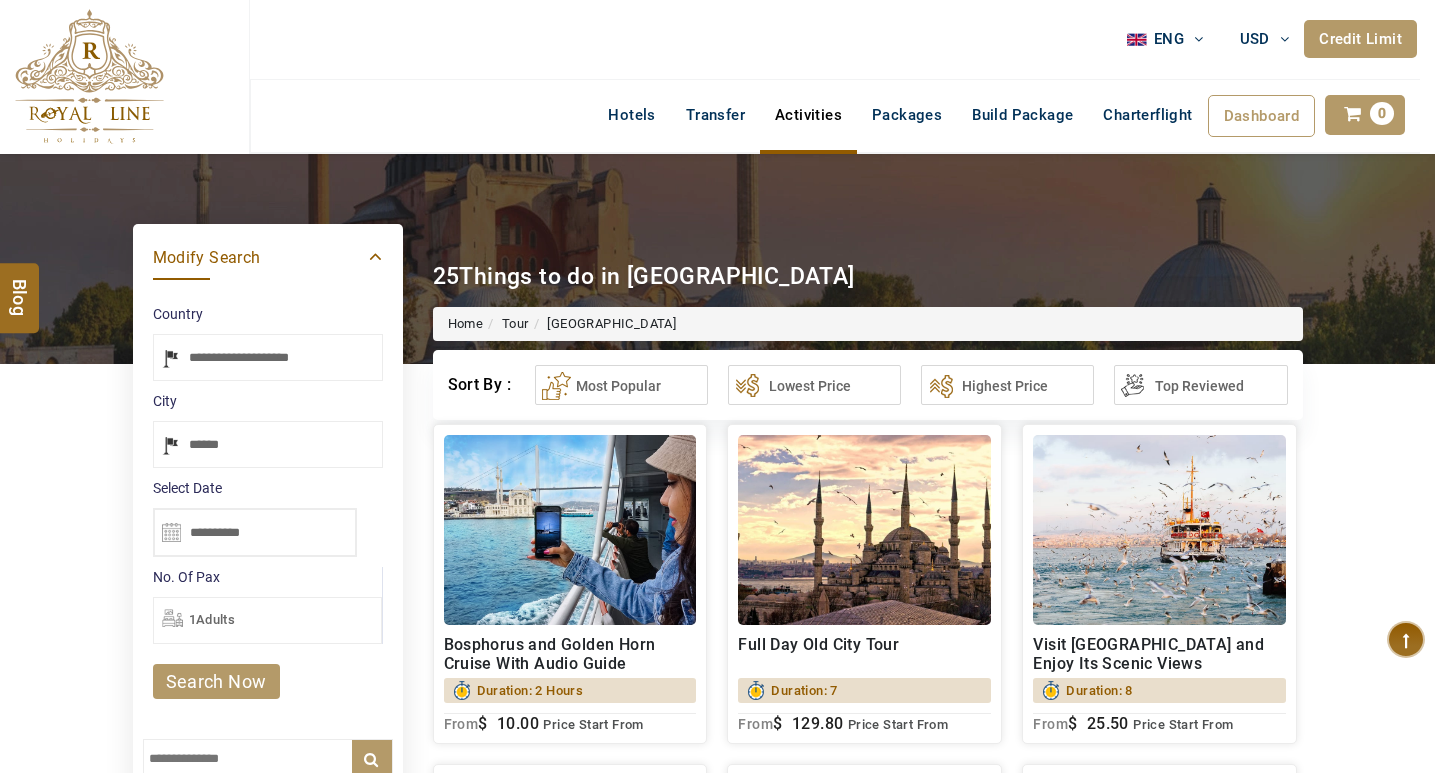 type on "**********" 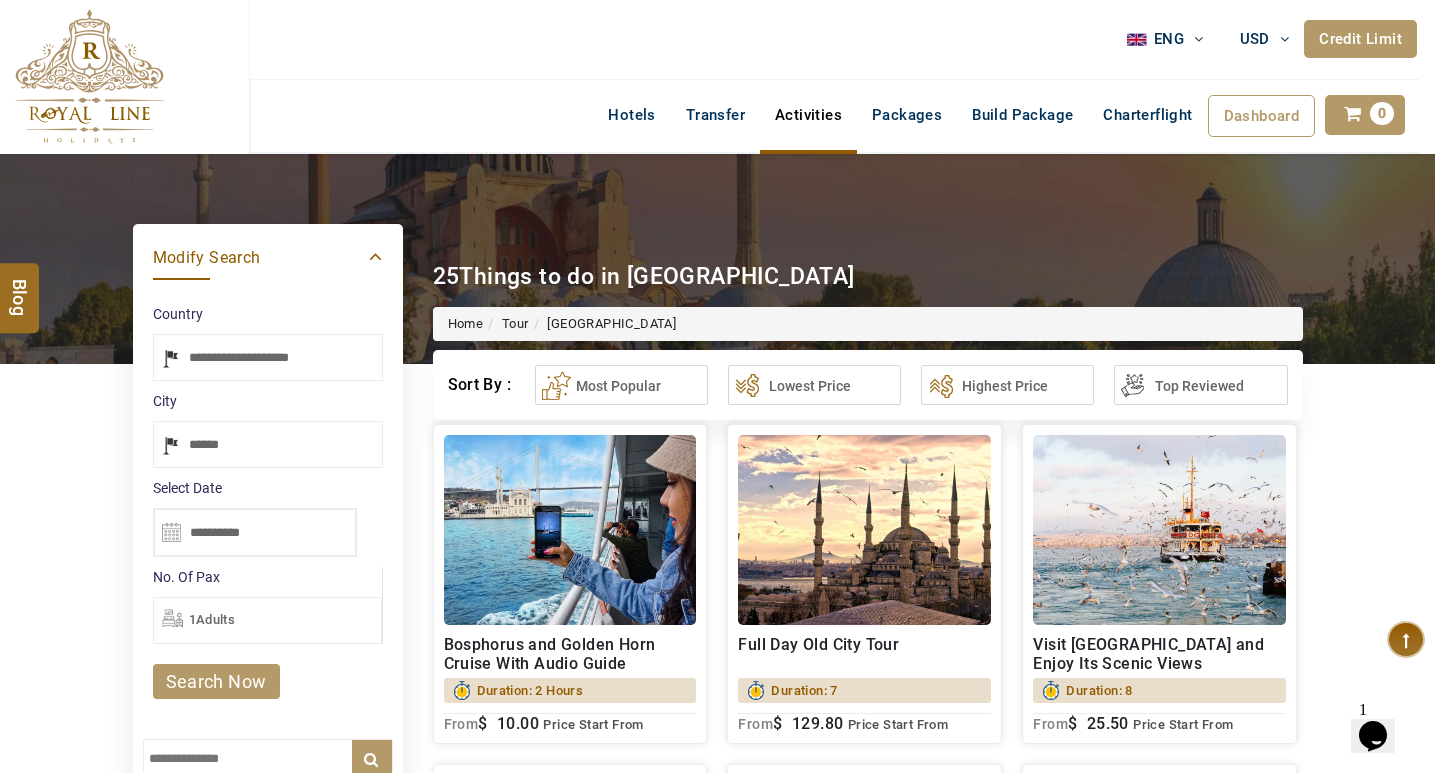 scroll, scrollTop: 0, scrollLeft: 0, axis: both 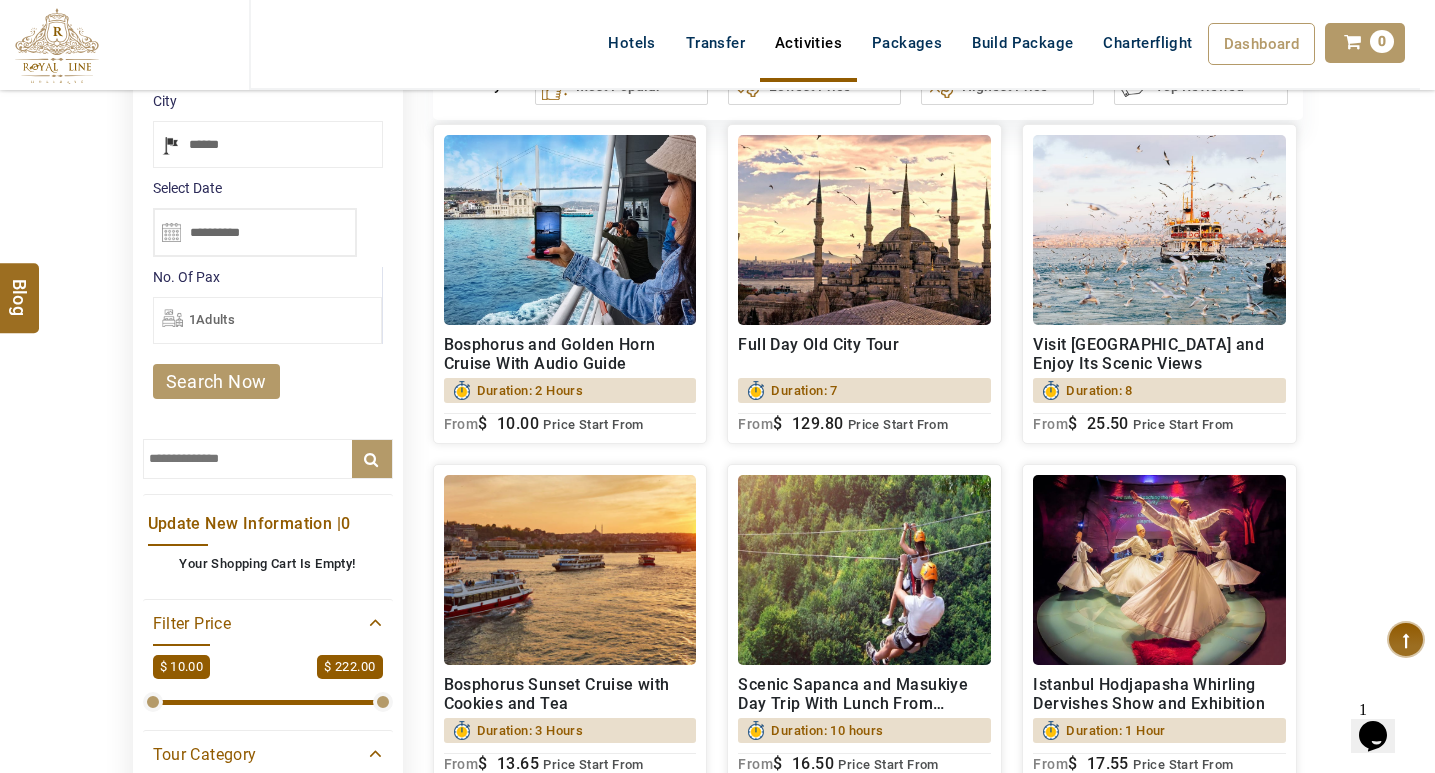click at bounding box center (864, 230) 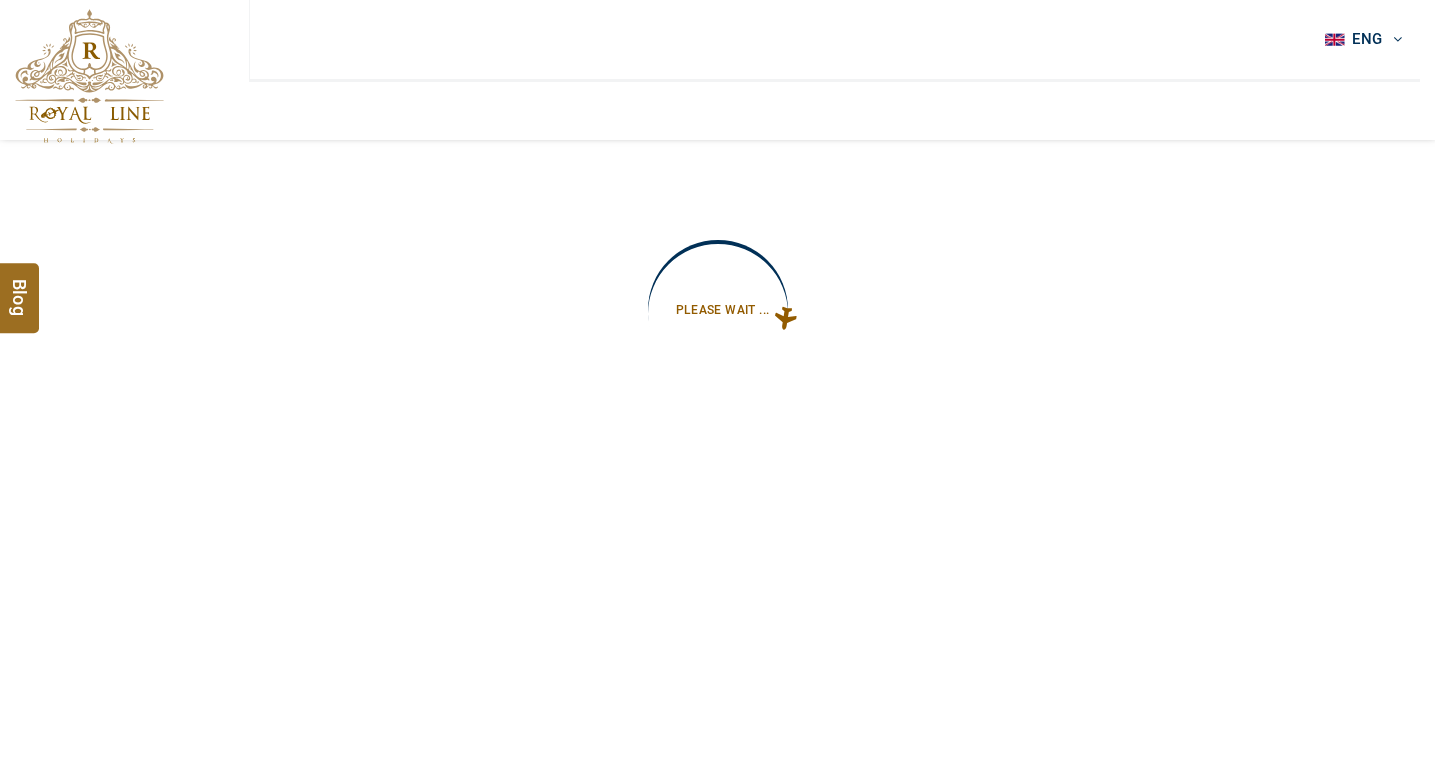 scroll, scrollTop: 0, scrollLeft: 0, axis: both 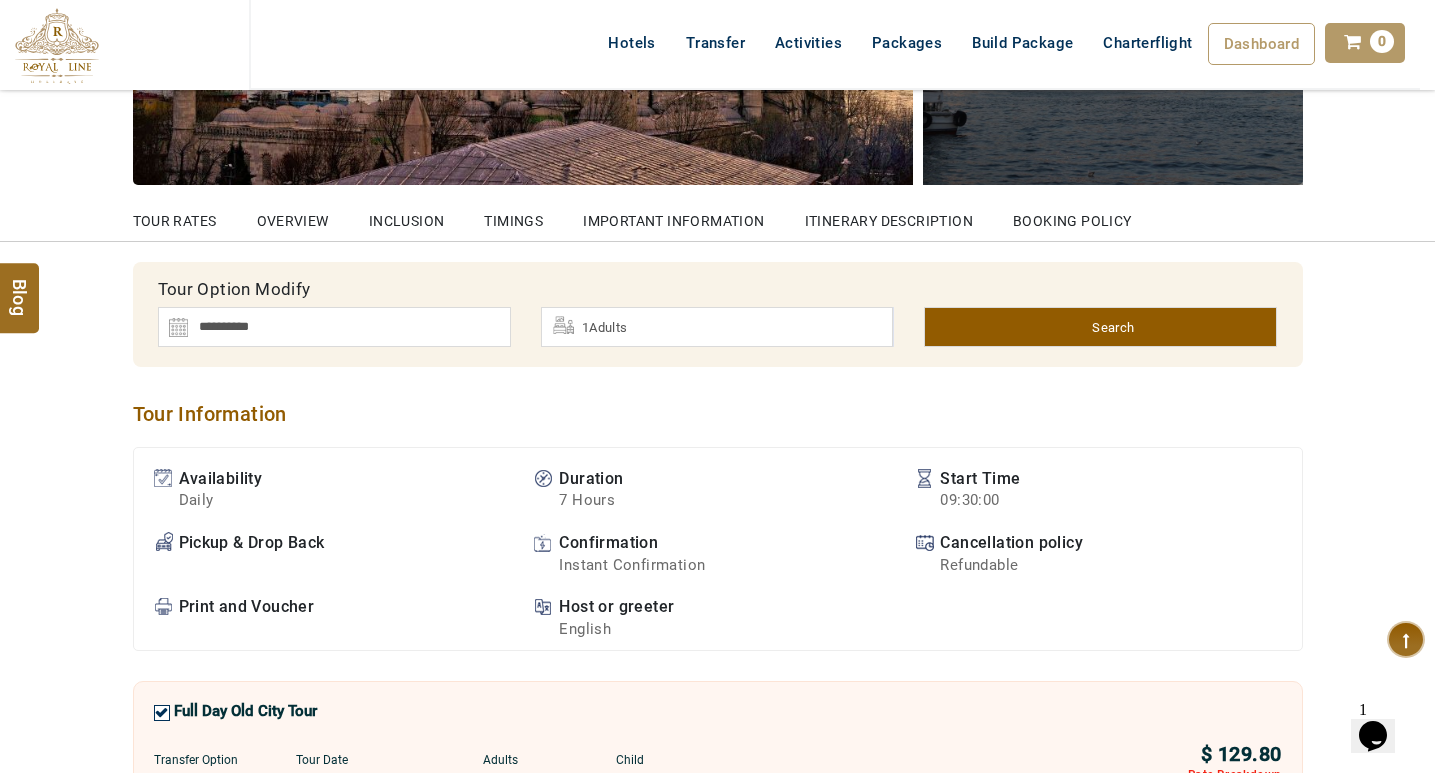 click on "09:30:00" at bounding box center [980, 500] 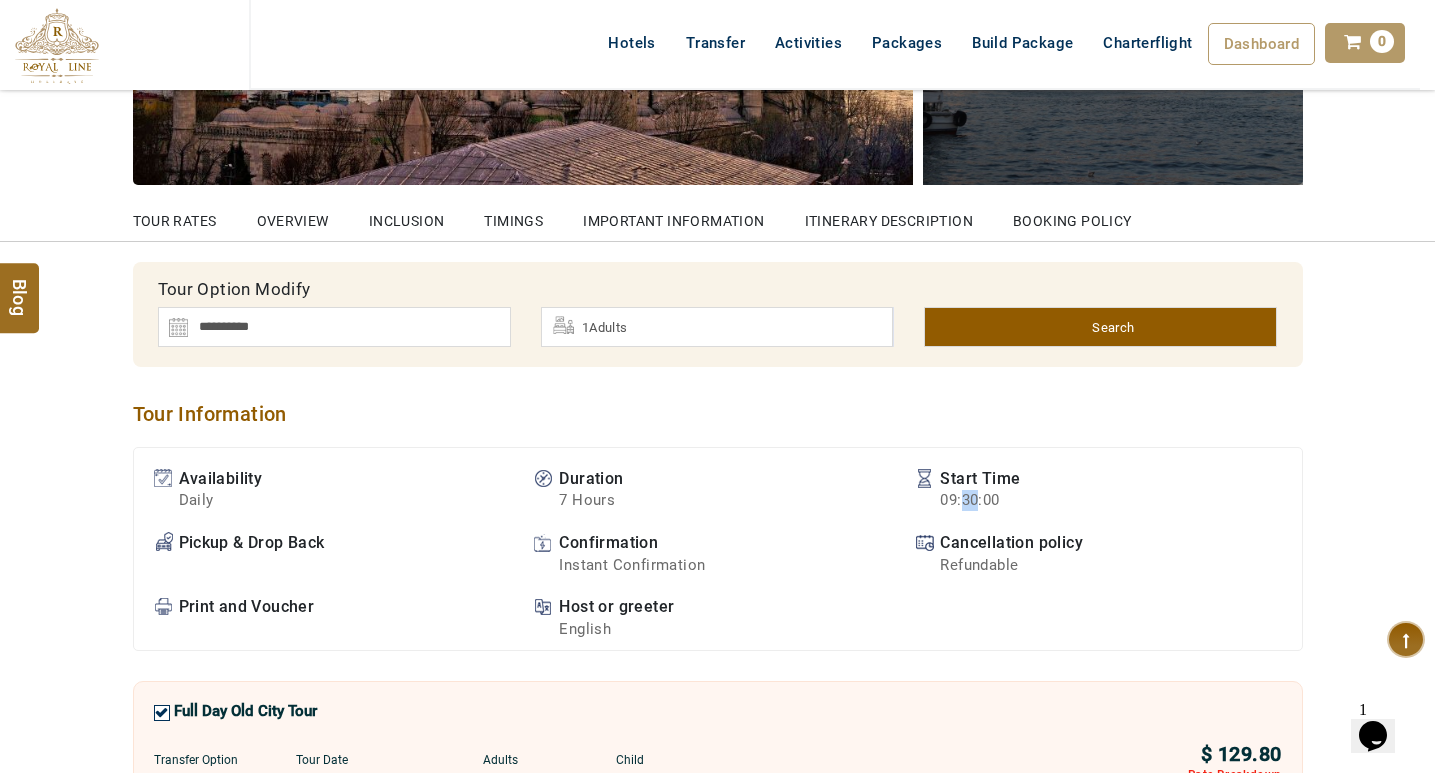 click on "09:30:00" at bounding box center (980, 500) 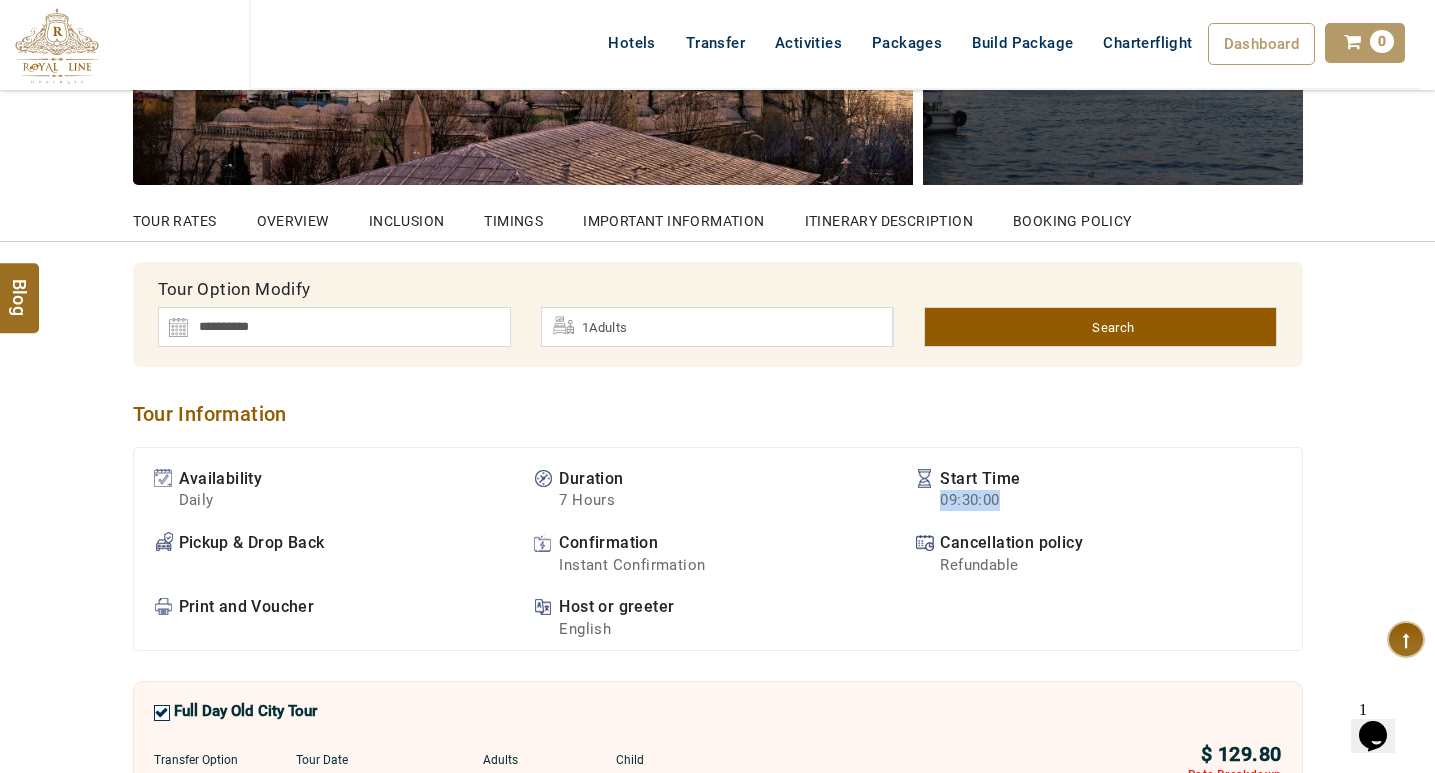 click on "09:30:00" at bounding box center [980, 500] 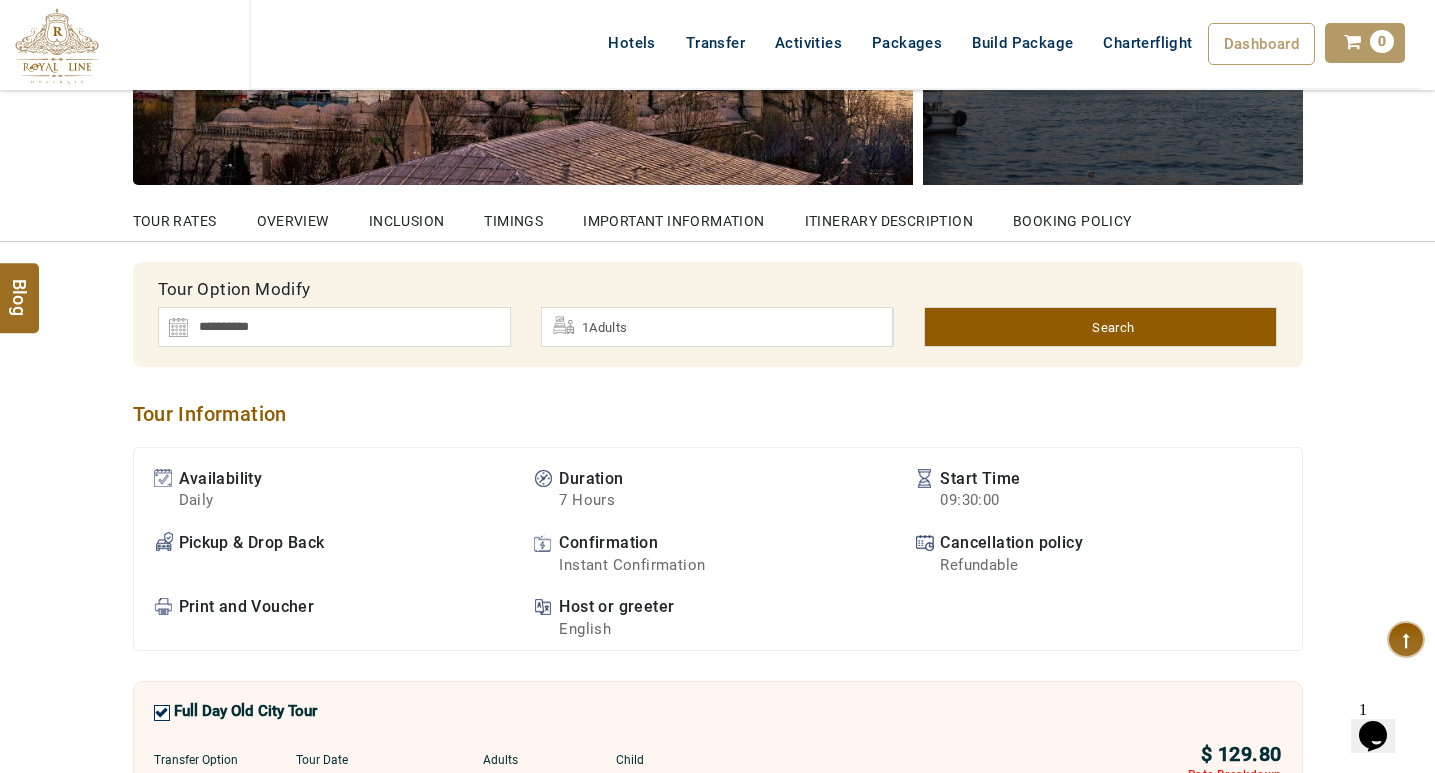 click on "09:30:00" at bounding box center [980, 500] 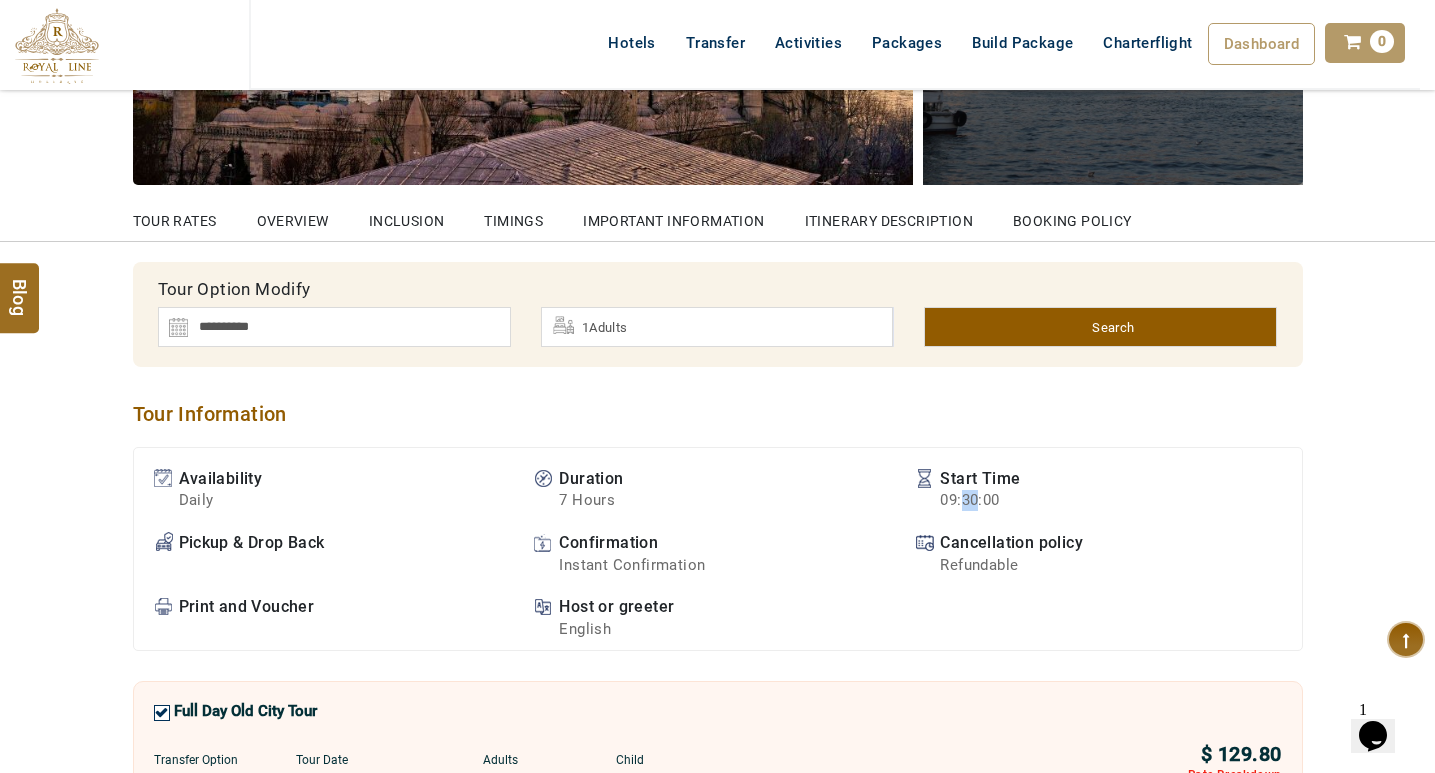 click on "09:30:00" at bounding box center (980, 500) 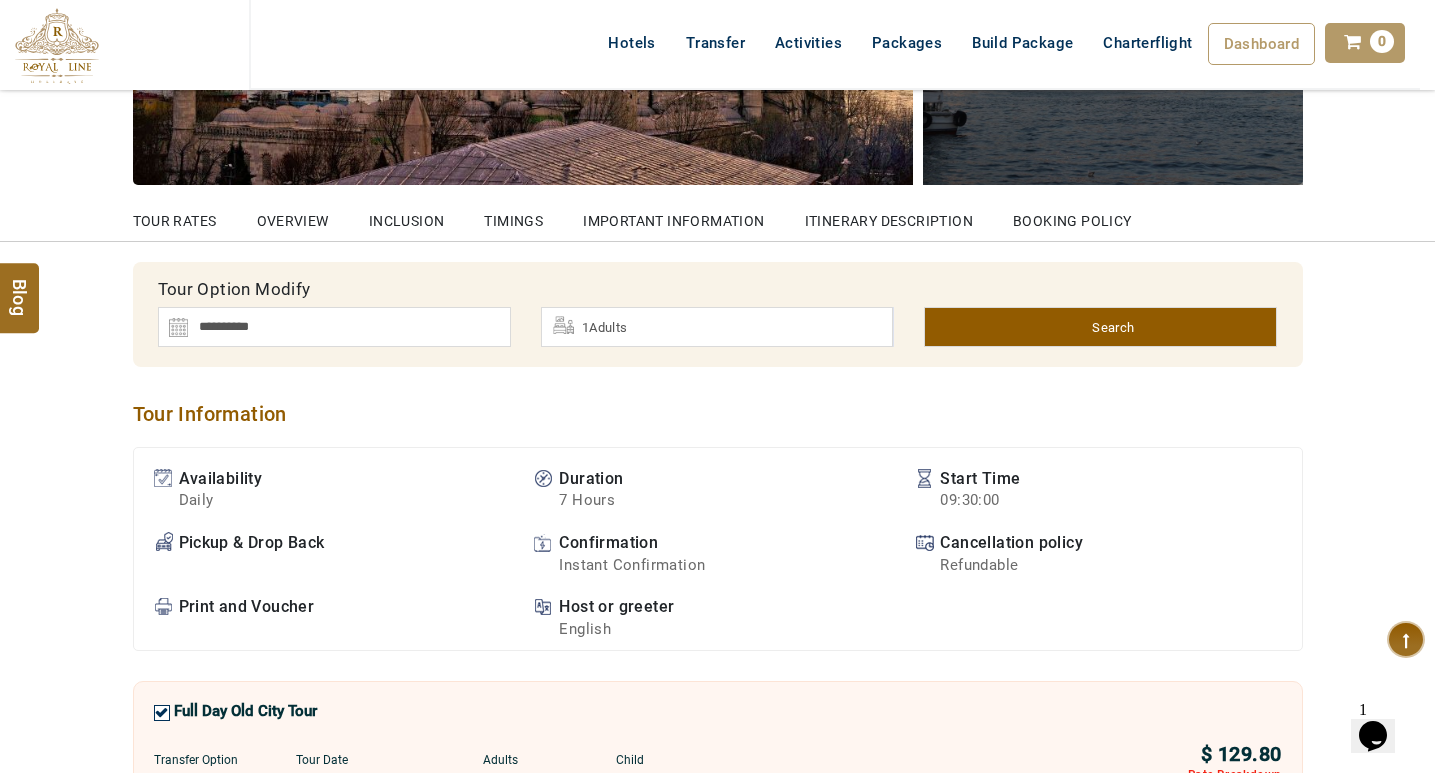 click on "09:30:00" at bounding box center [980, 500] 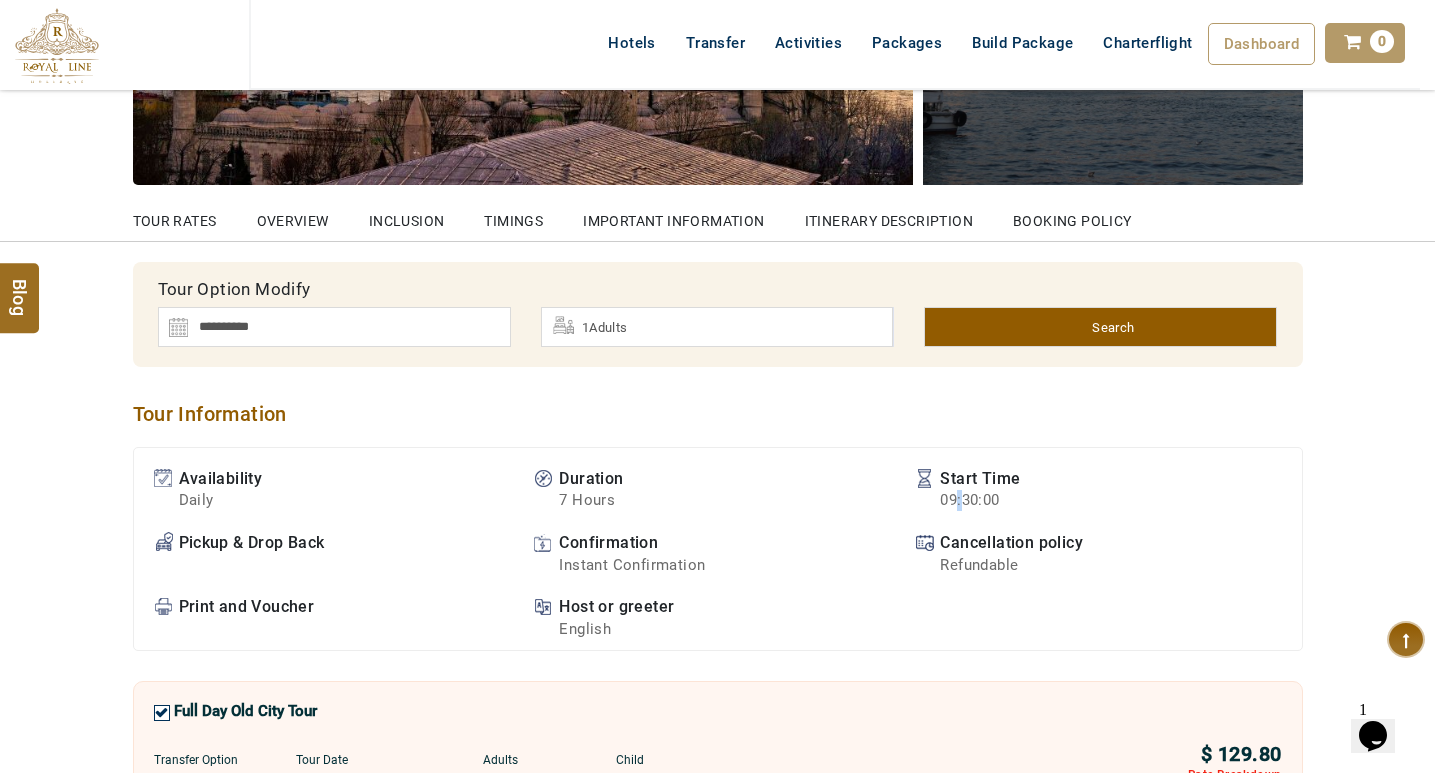 click on "09:30:00" at bounding box center (980, 500) 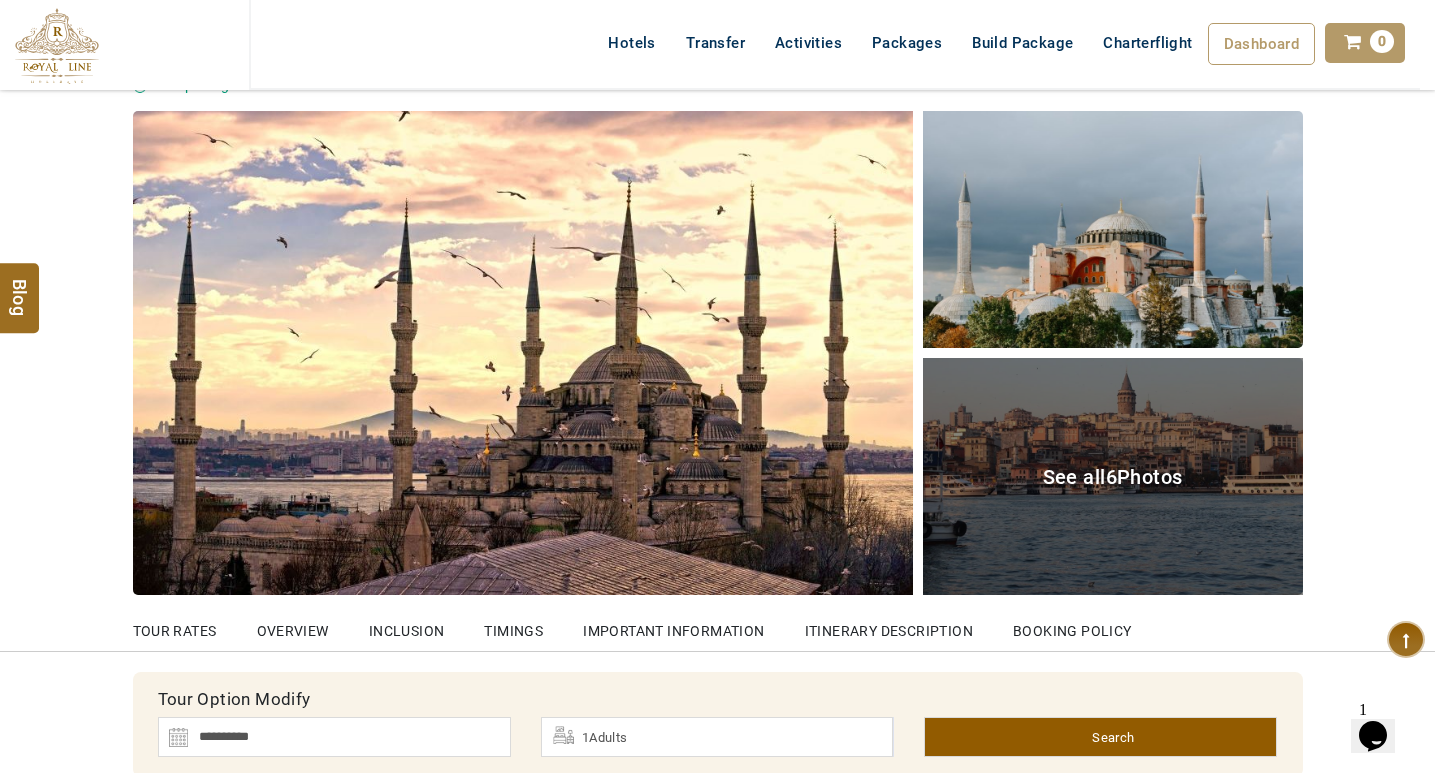 scroll, scrollTop: 0, scrollLeft: 0, axis: both 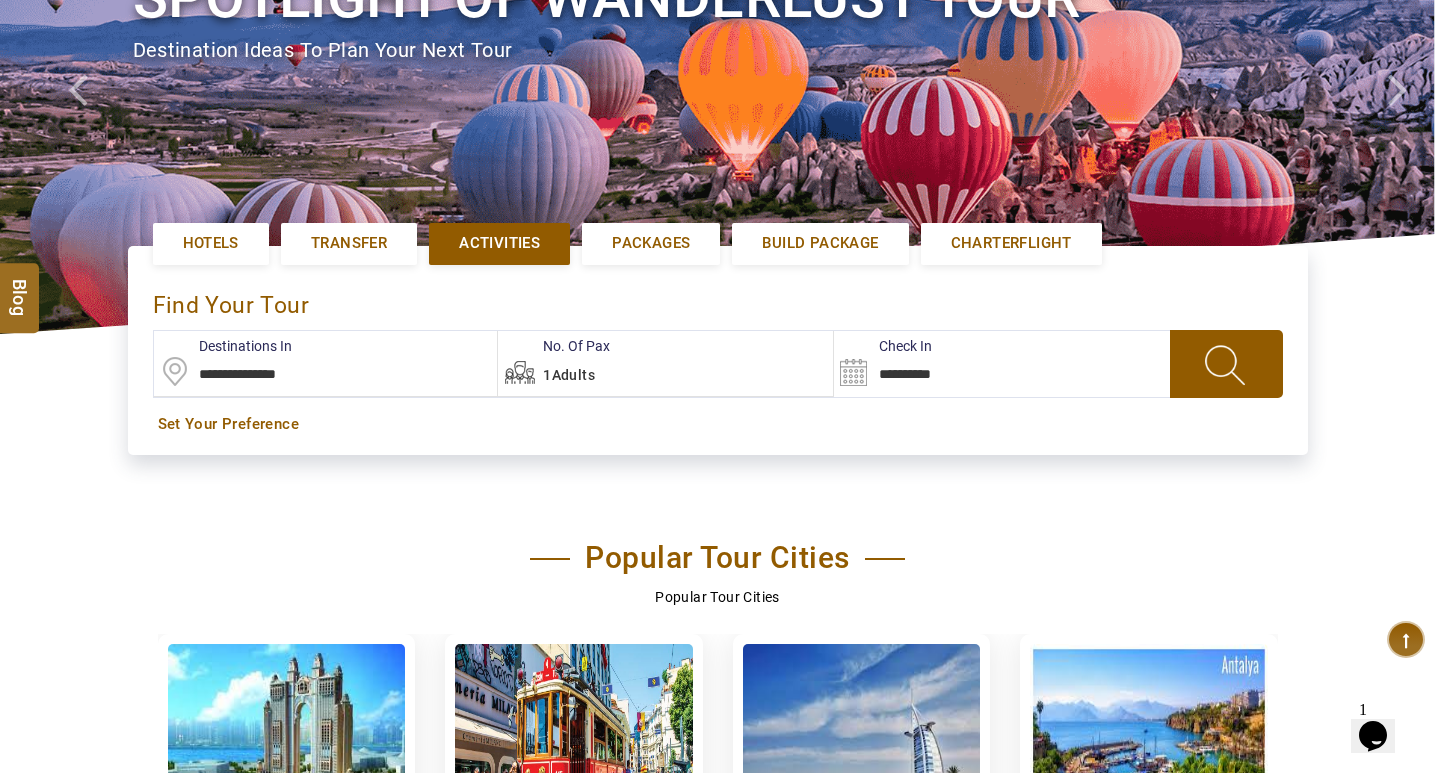 click on "**********" at bounding box center (931, 363) 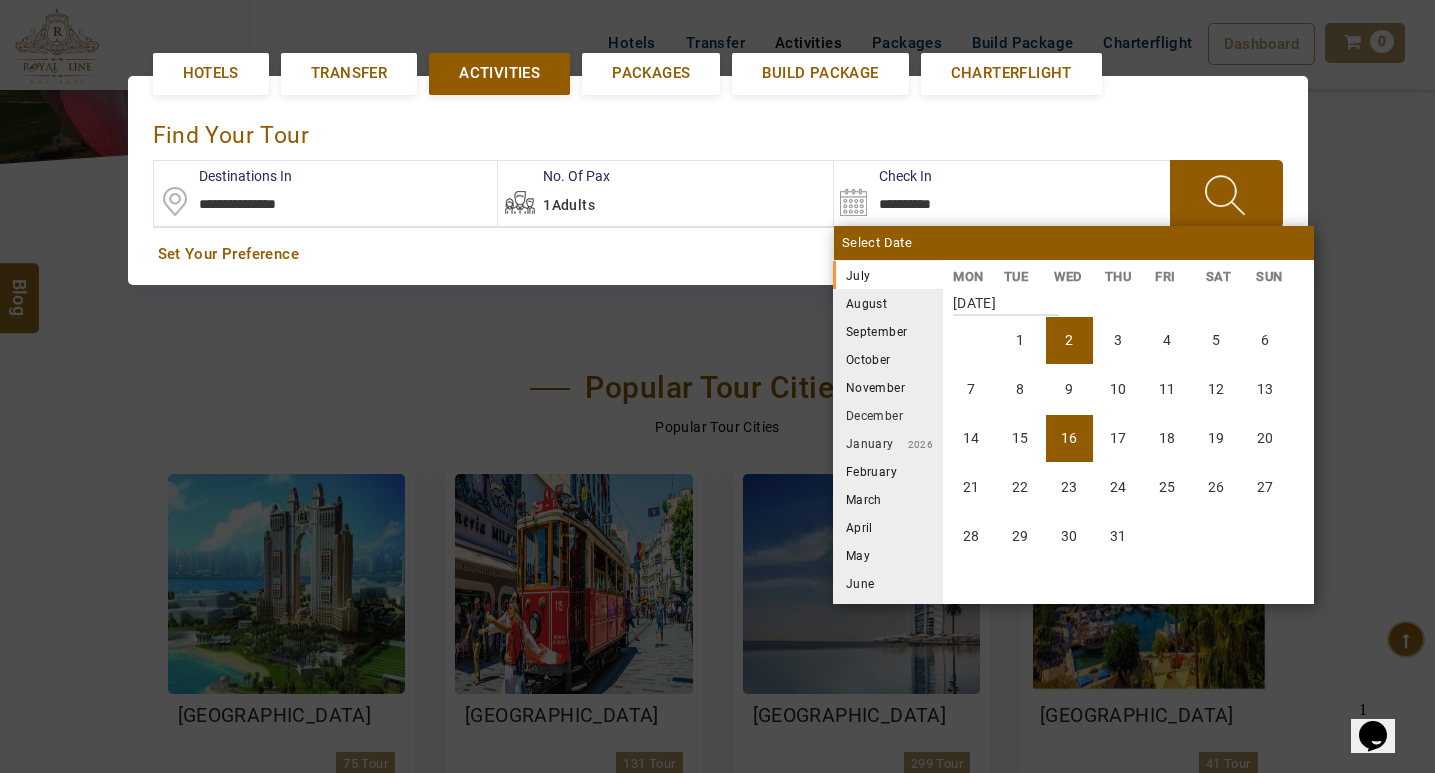 scroll, scrollTop: 454, scrollLeft: 0, axis: vertical 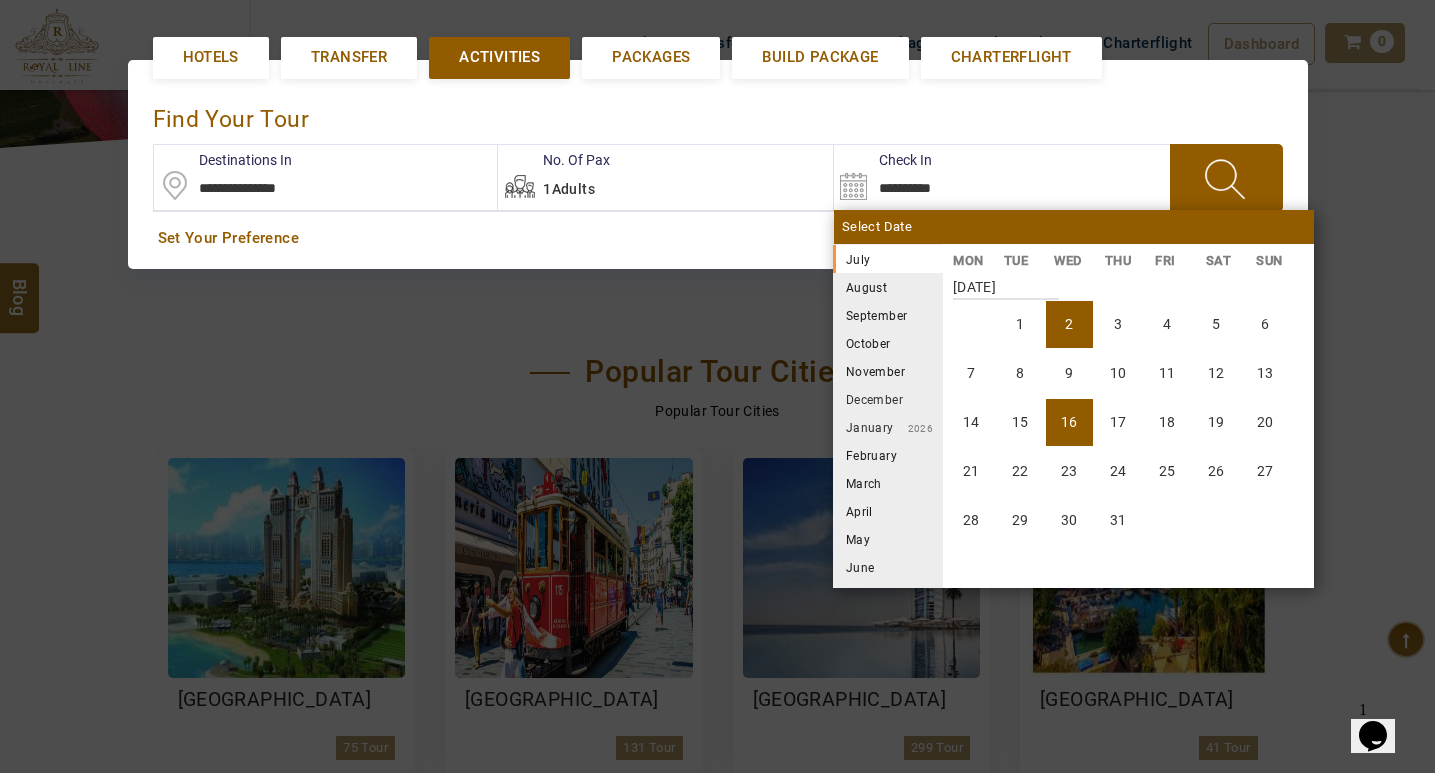 click on "16" at bounding box center (1069, 422) 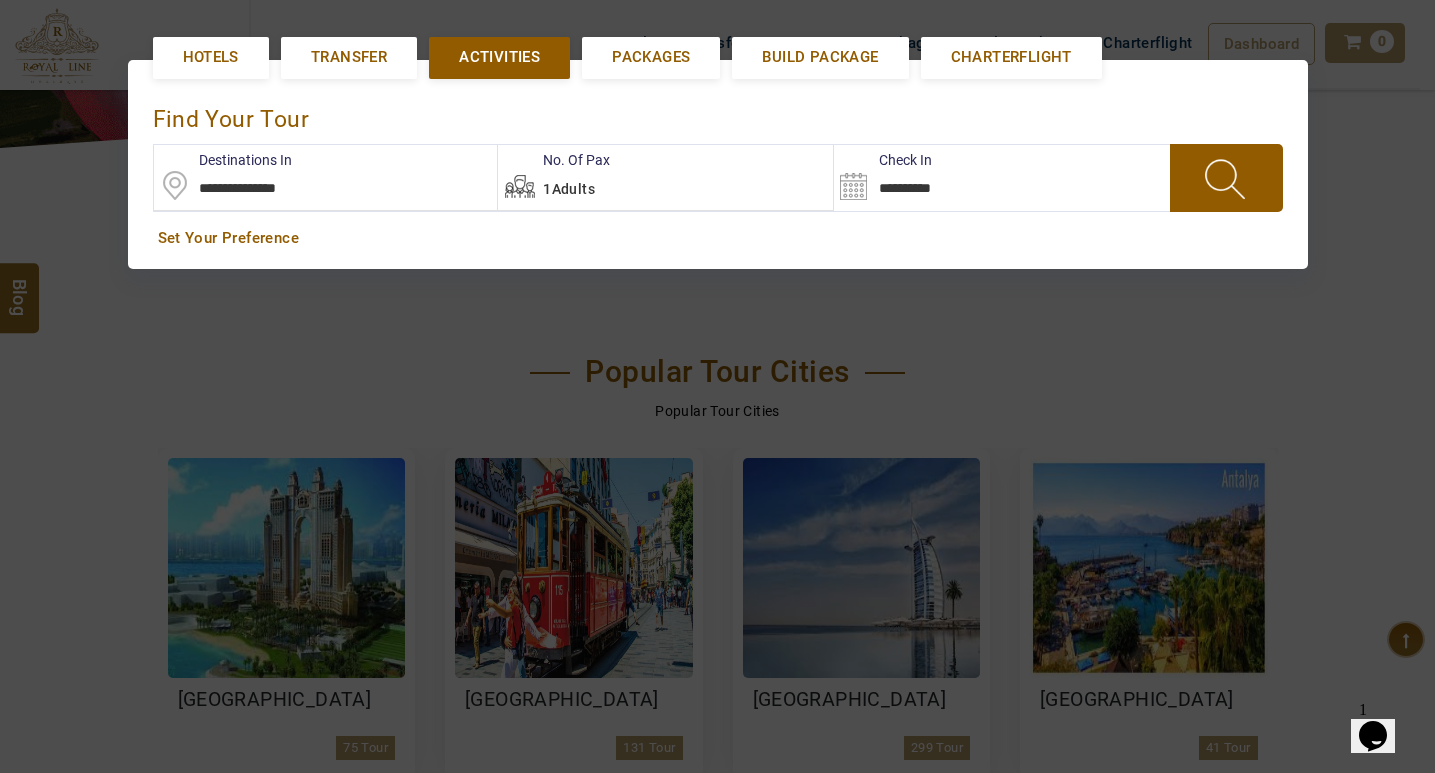 click at bounding box center [1226, 178] 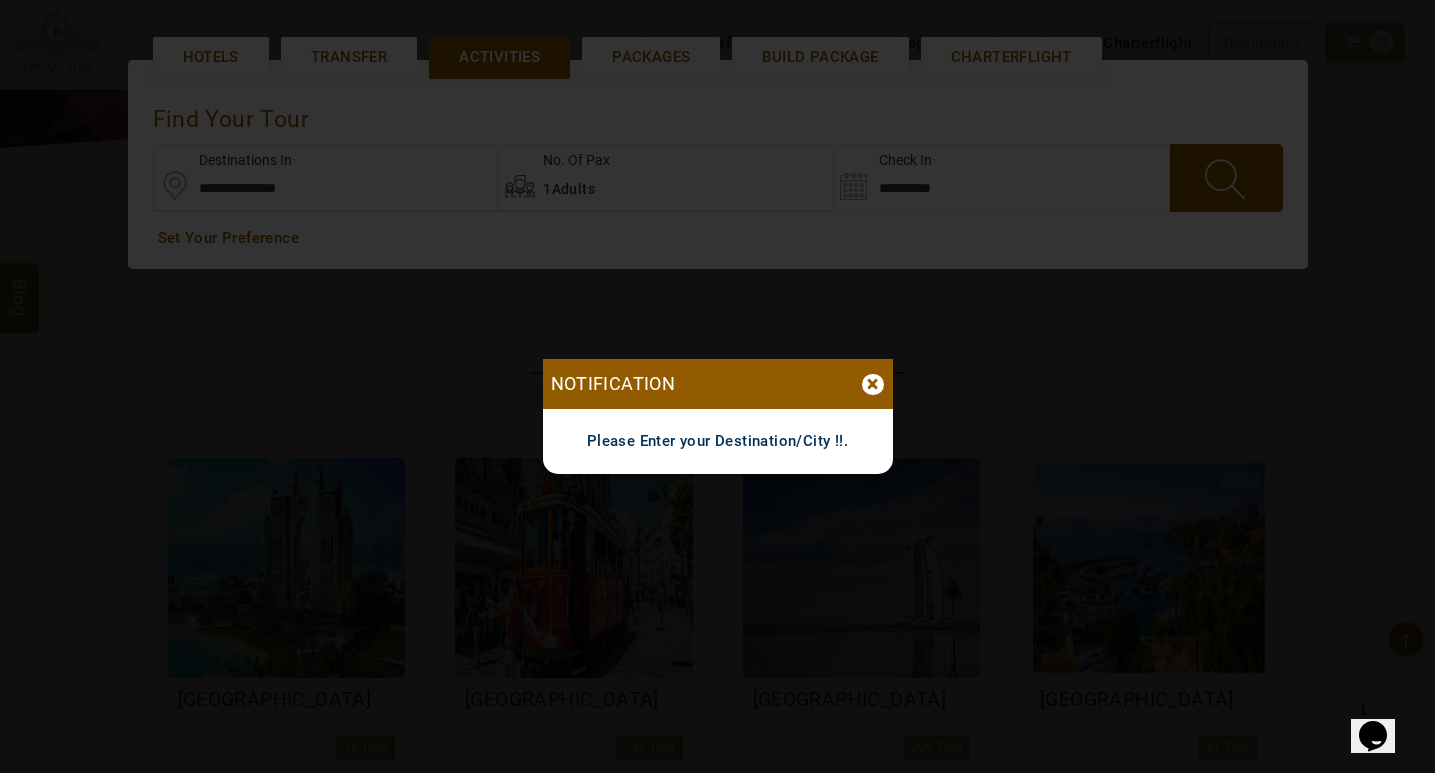 click on "×" at bounding box center [873, 384] 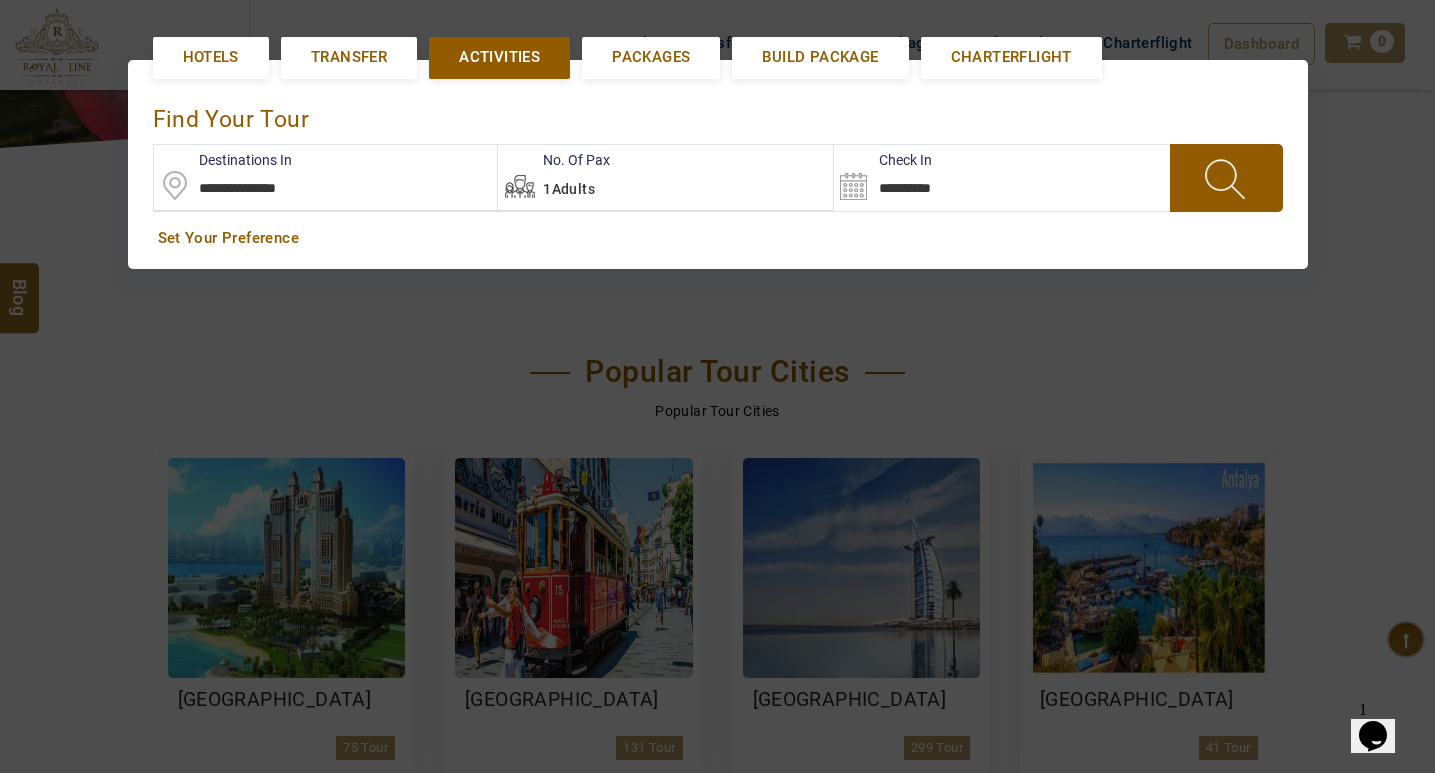 click on "**********" at bounding box center [326, 177] 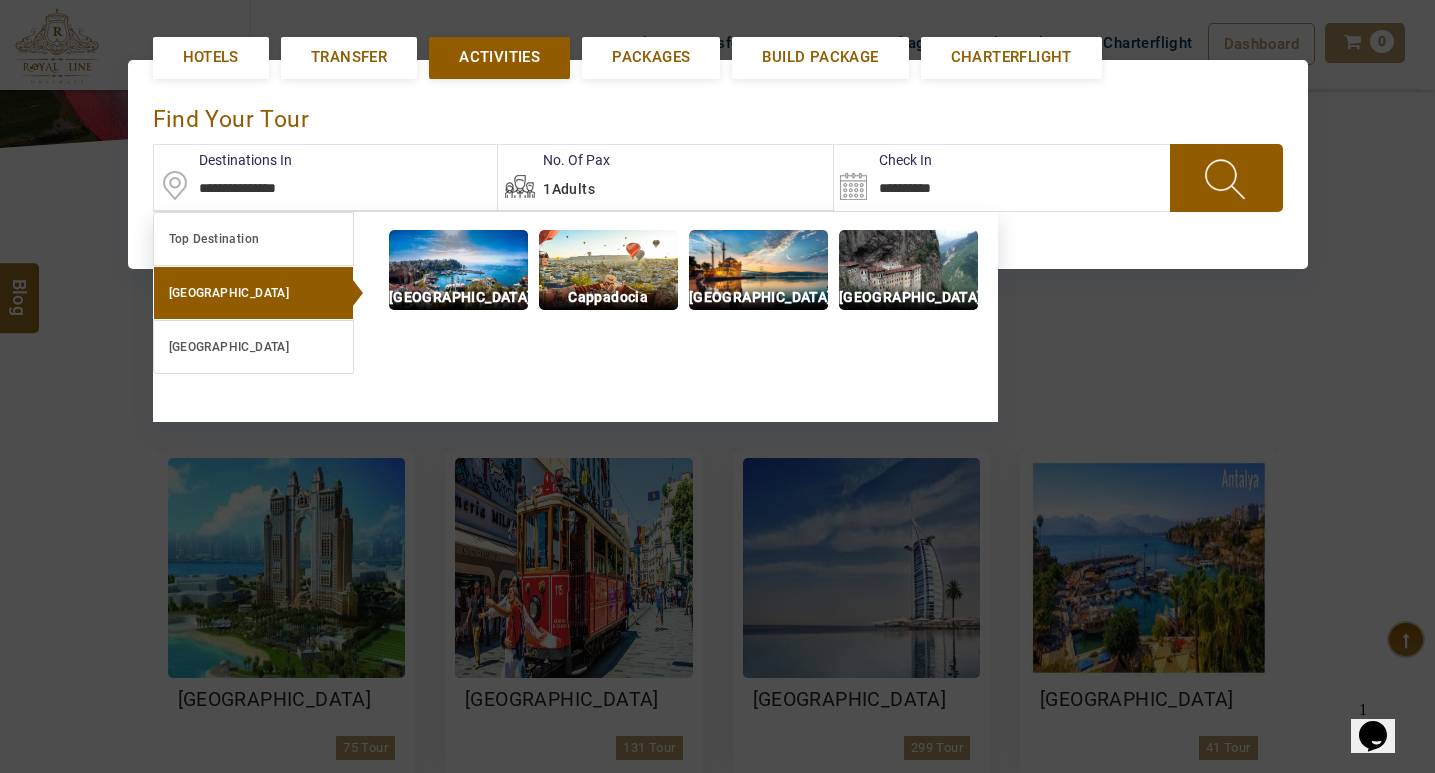 click on "Turkey" at bounding box center [253, 293] 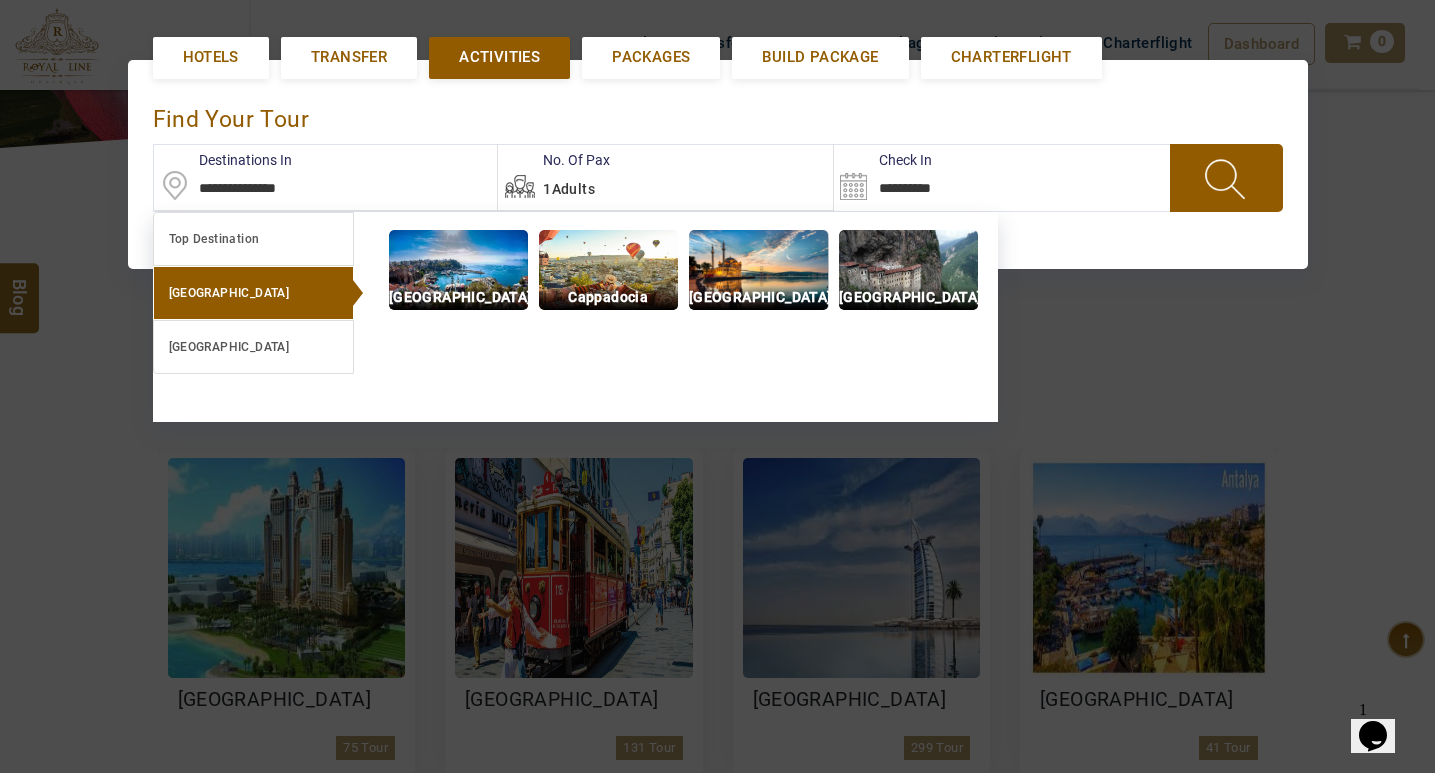 click at bounding box center [758, 270] 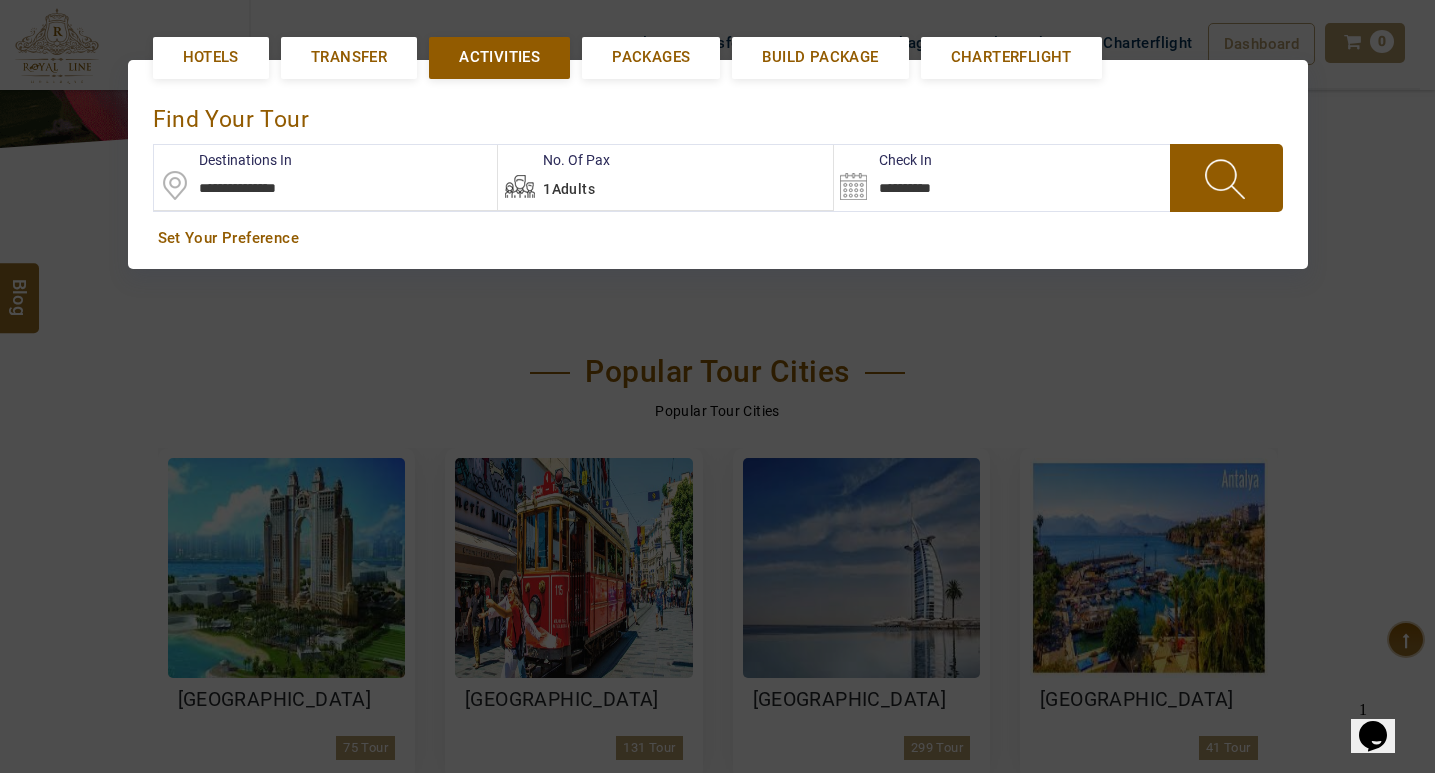 click at bounding box center [1226, 178] 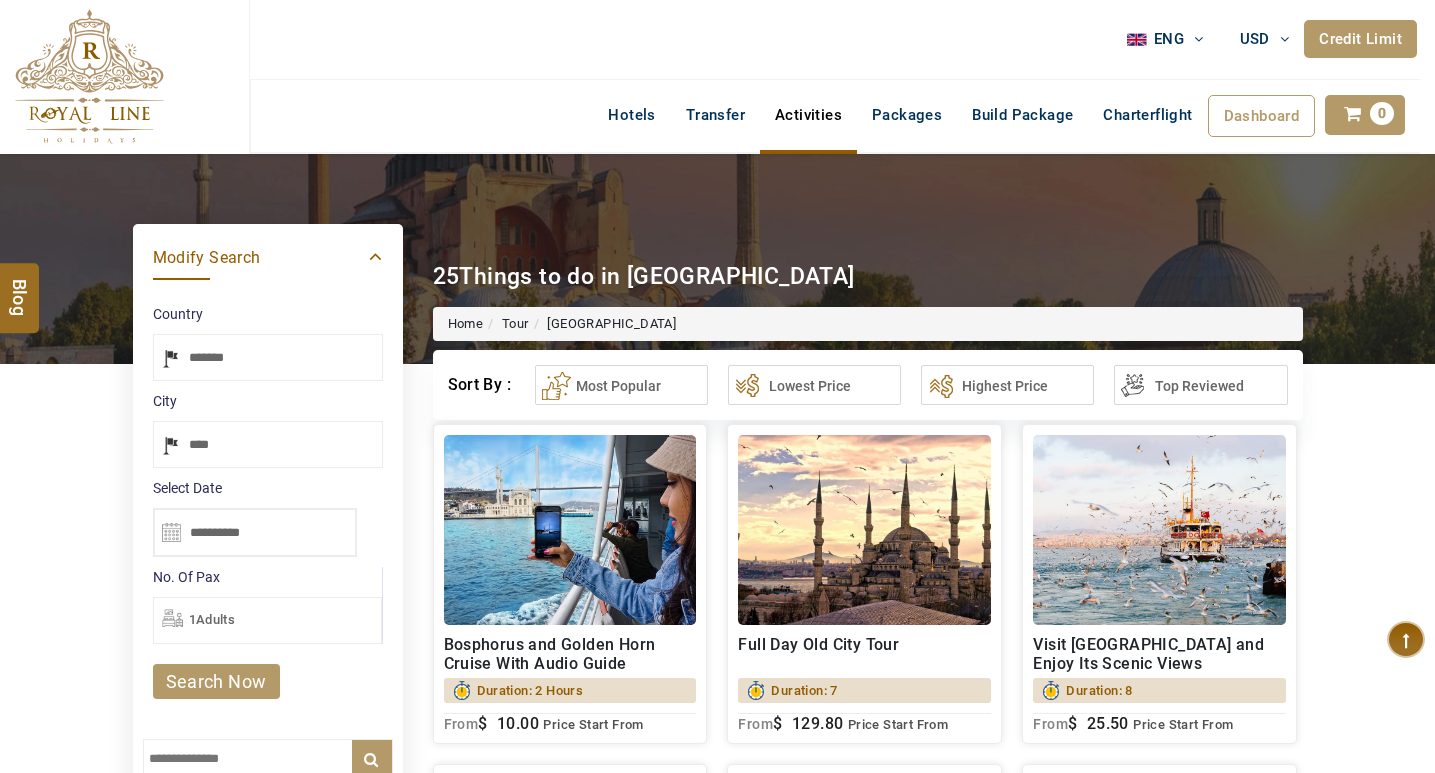 select on "*****" 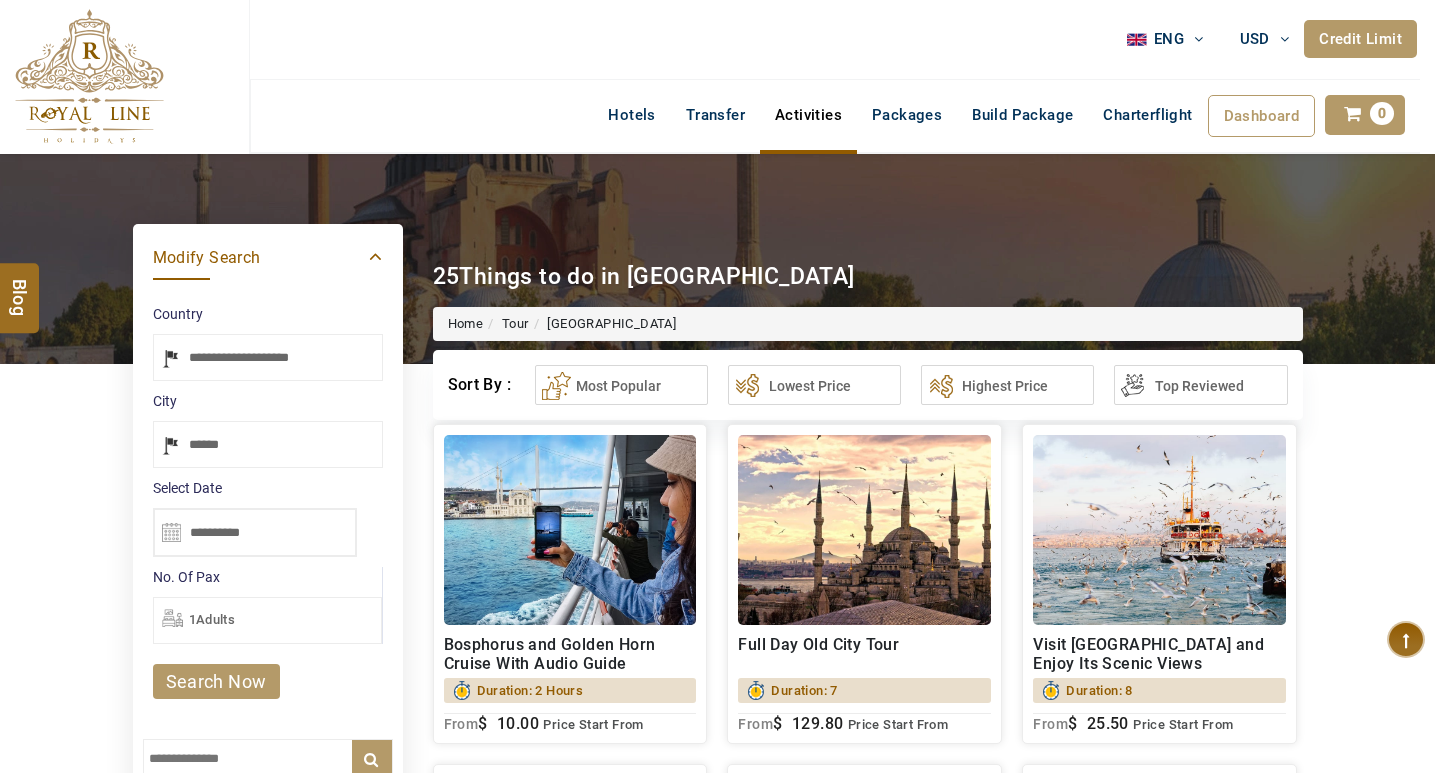 scroll, scrollTop: 0, scrollLeft: 0, axis: both 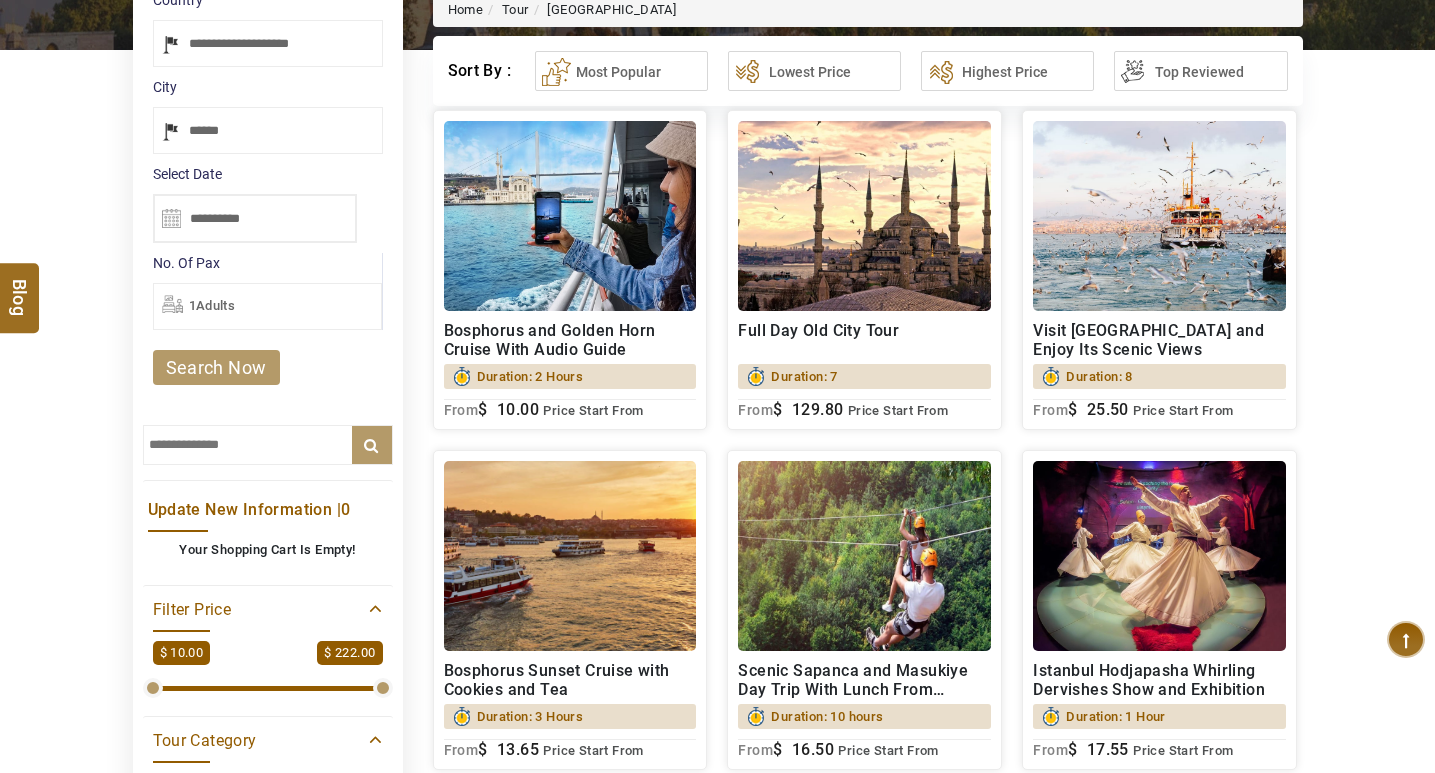 type on "**********" 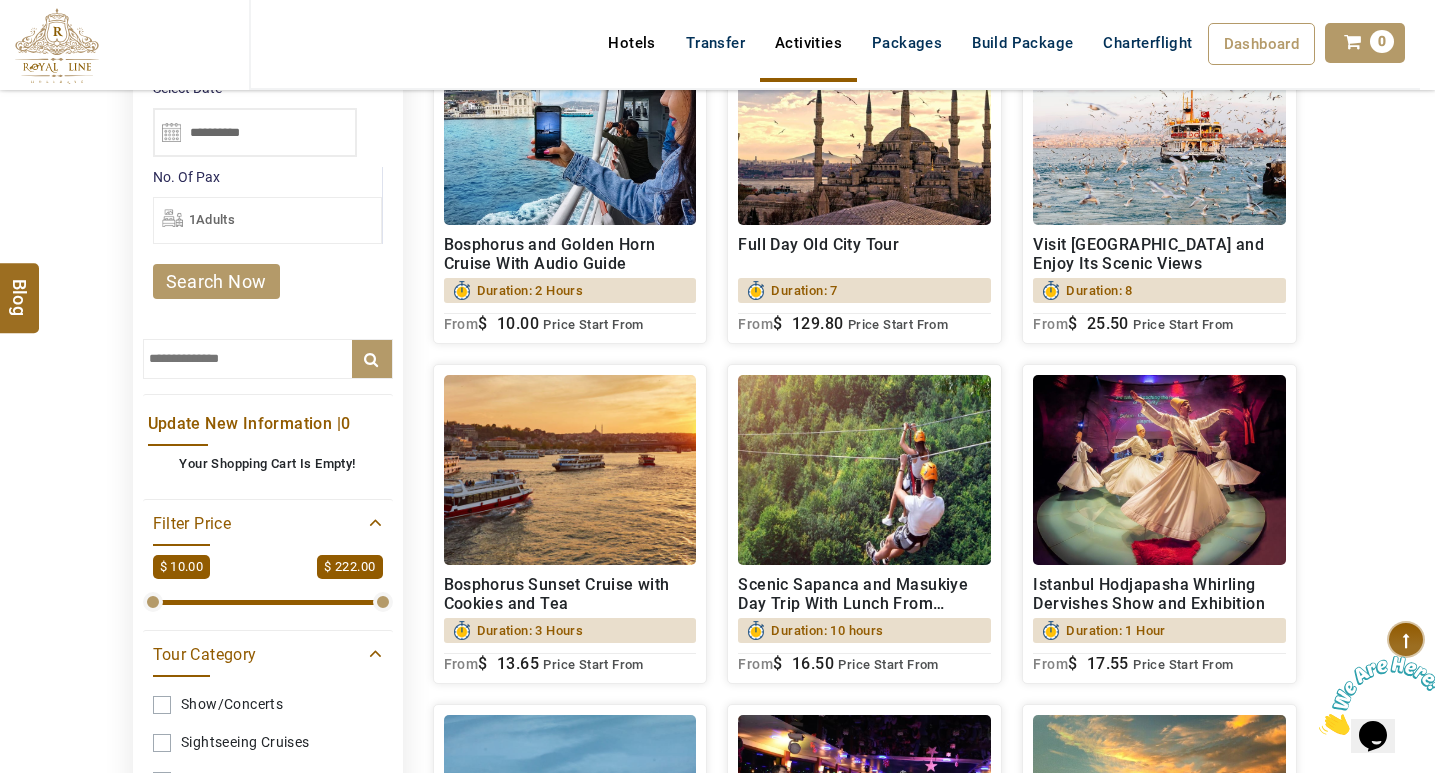scroll, scrollTop: 0, scrollLeft: 0, axis: both 